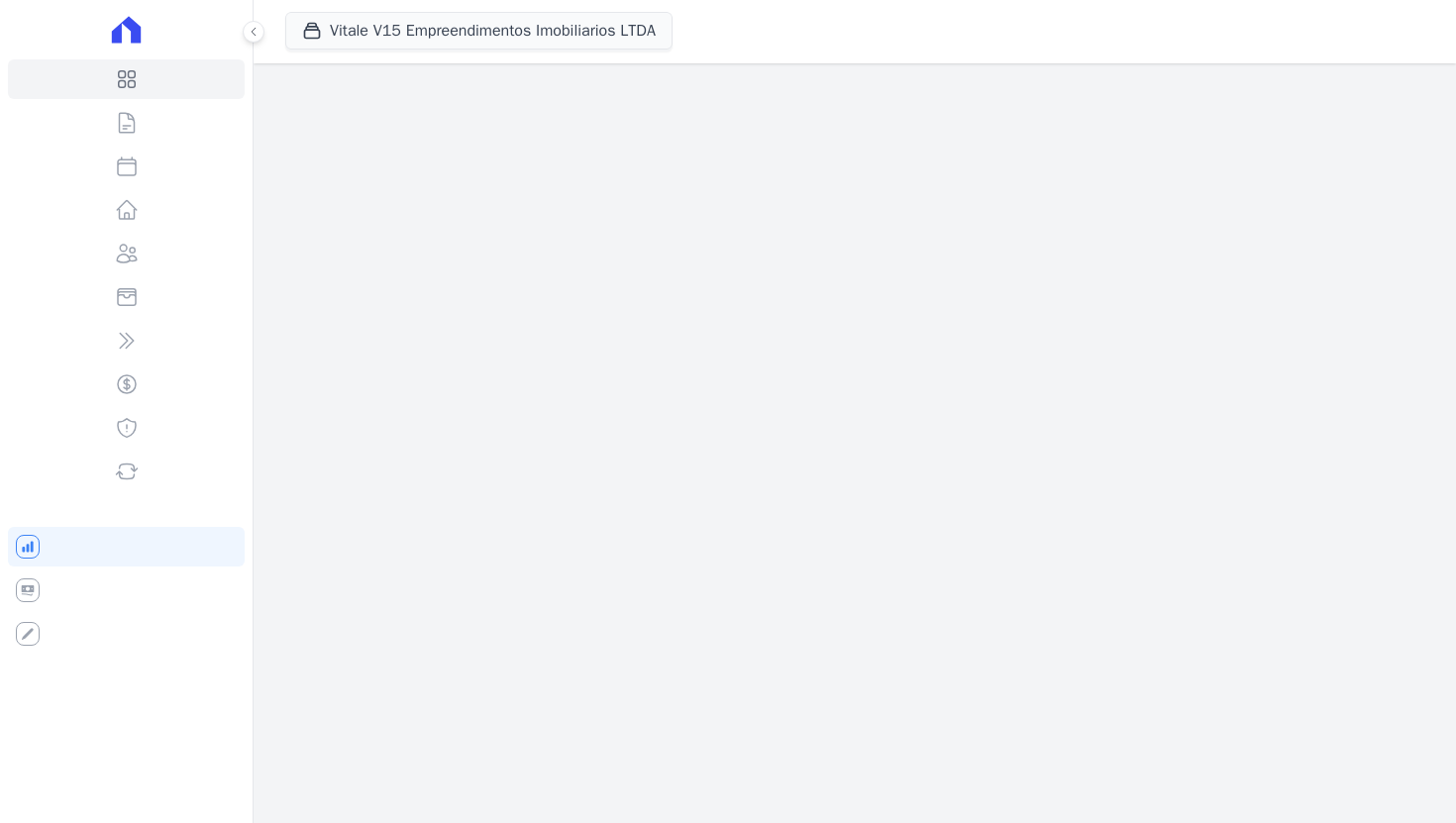 scroll, scrollTop: 0, scrollLeft: 0, axis: both 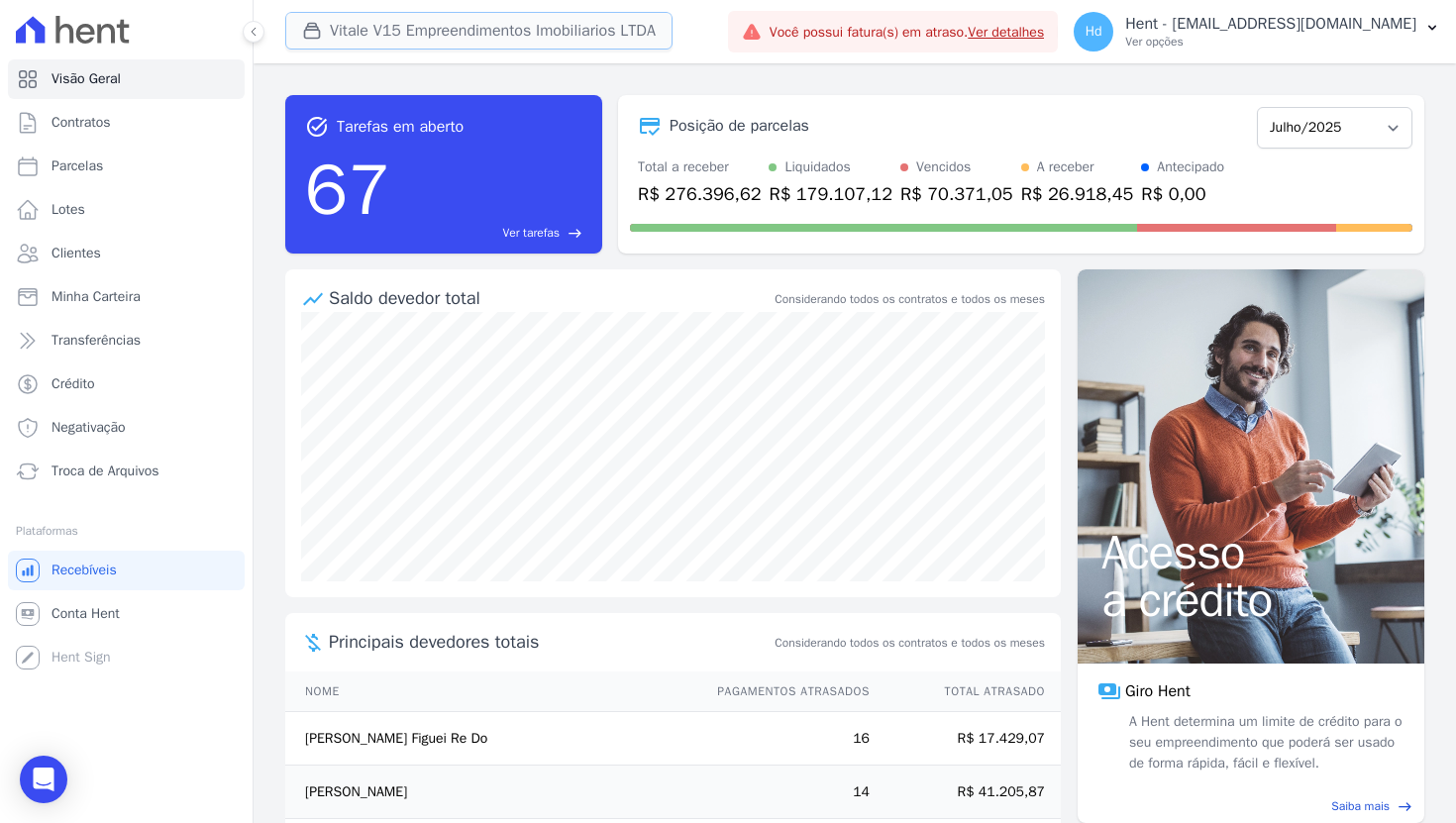 click on "Vitale V15 Empreendimentos Imobiliarios LTDA" at bounding box center (478, 31) 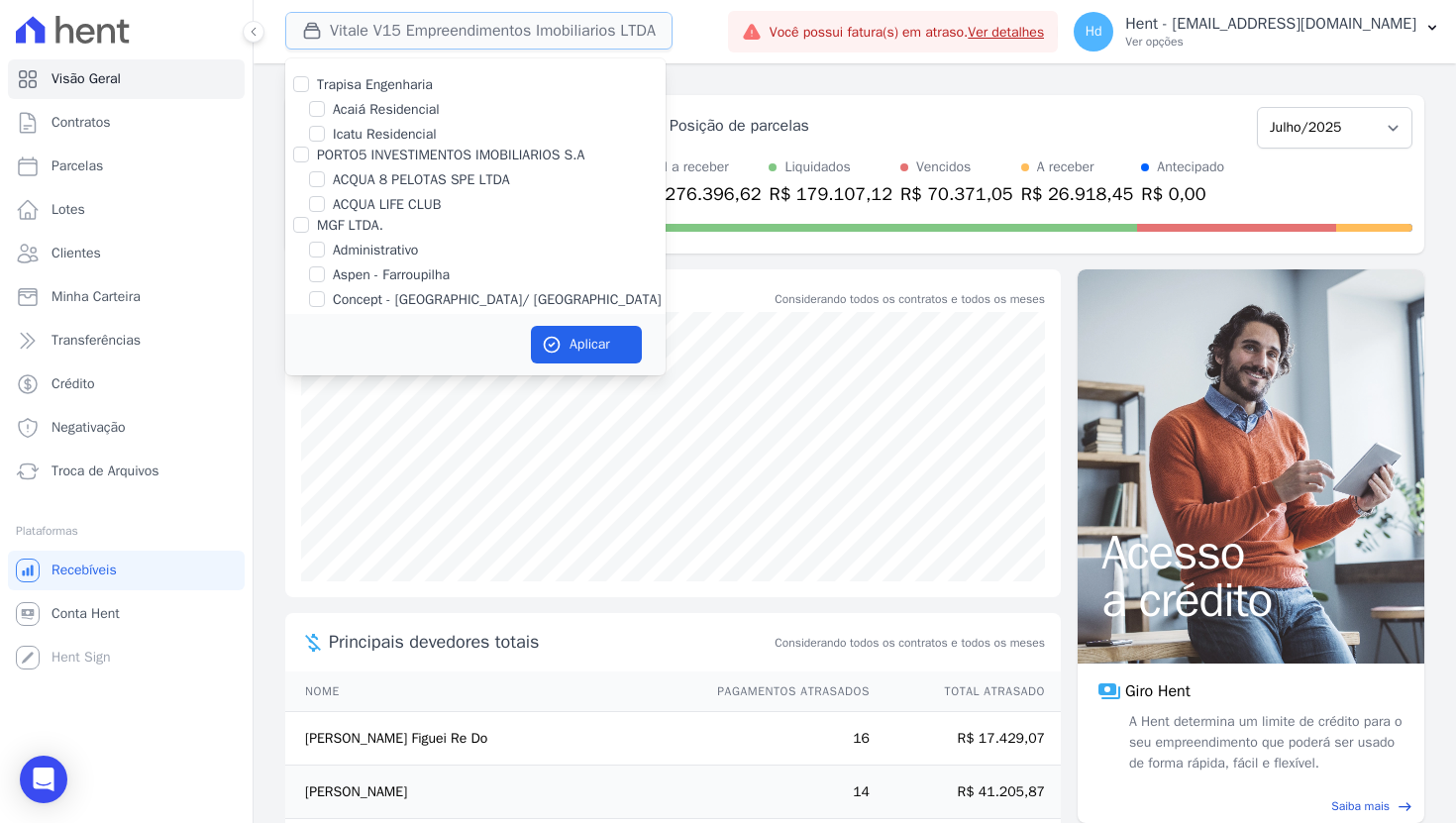 type 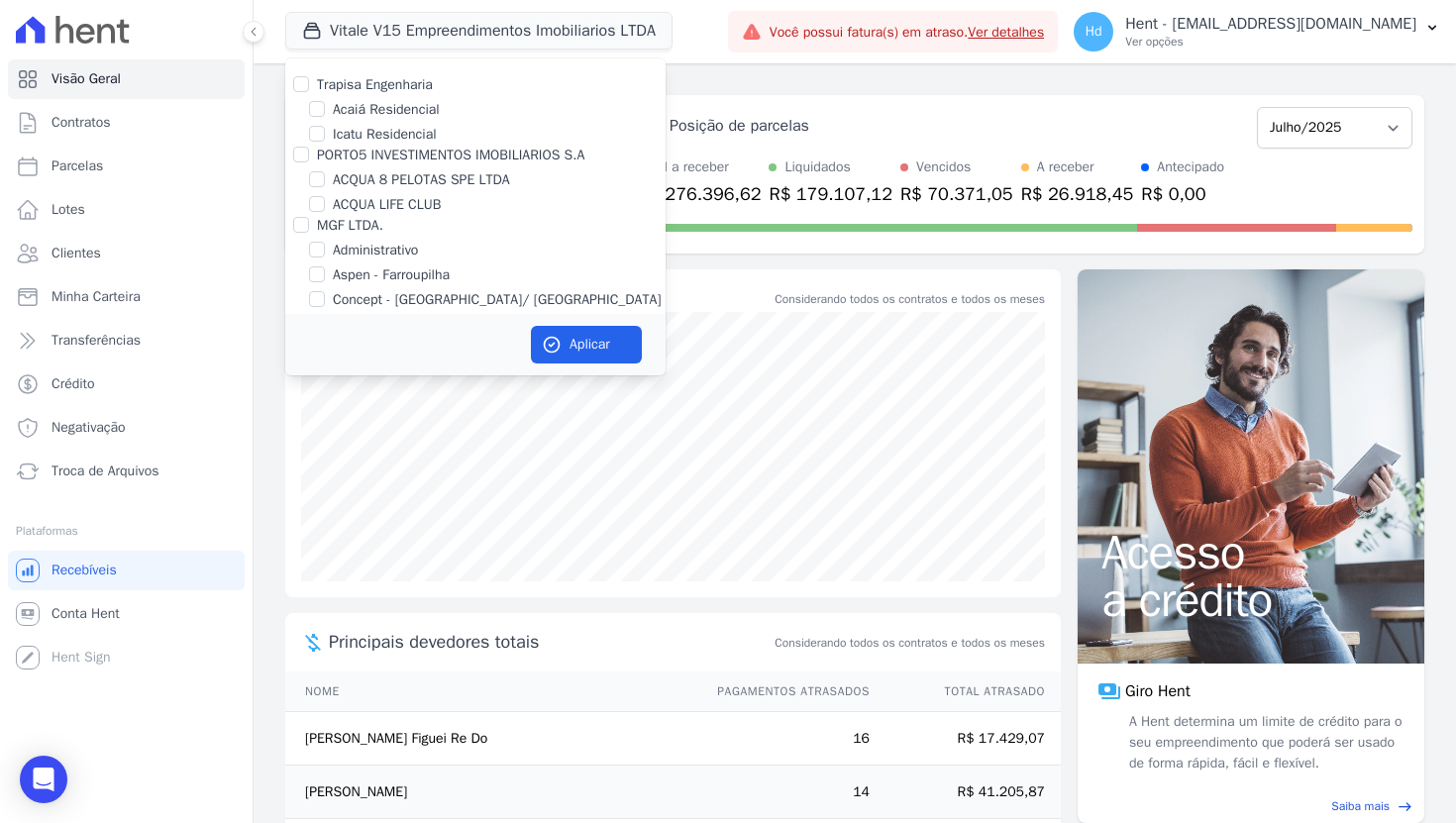scroll, scrollTop: 1378, scrollLeft: 0, axis: vertical 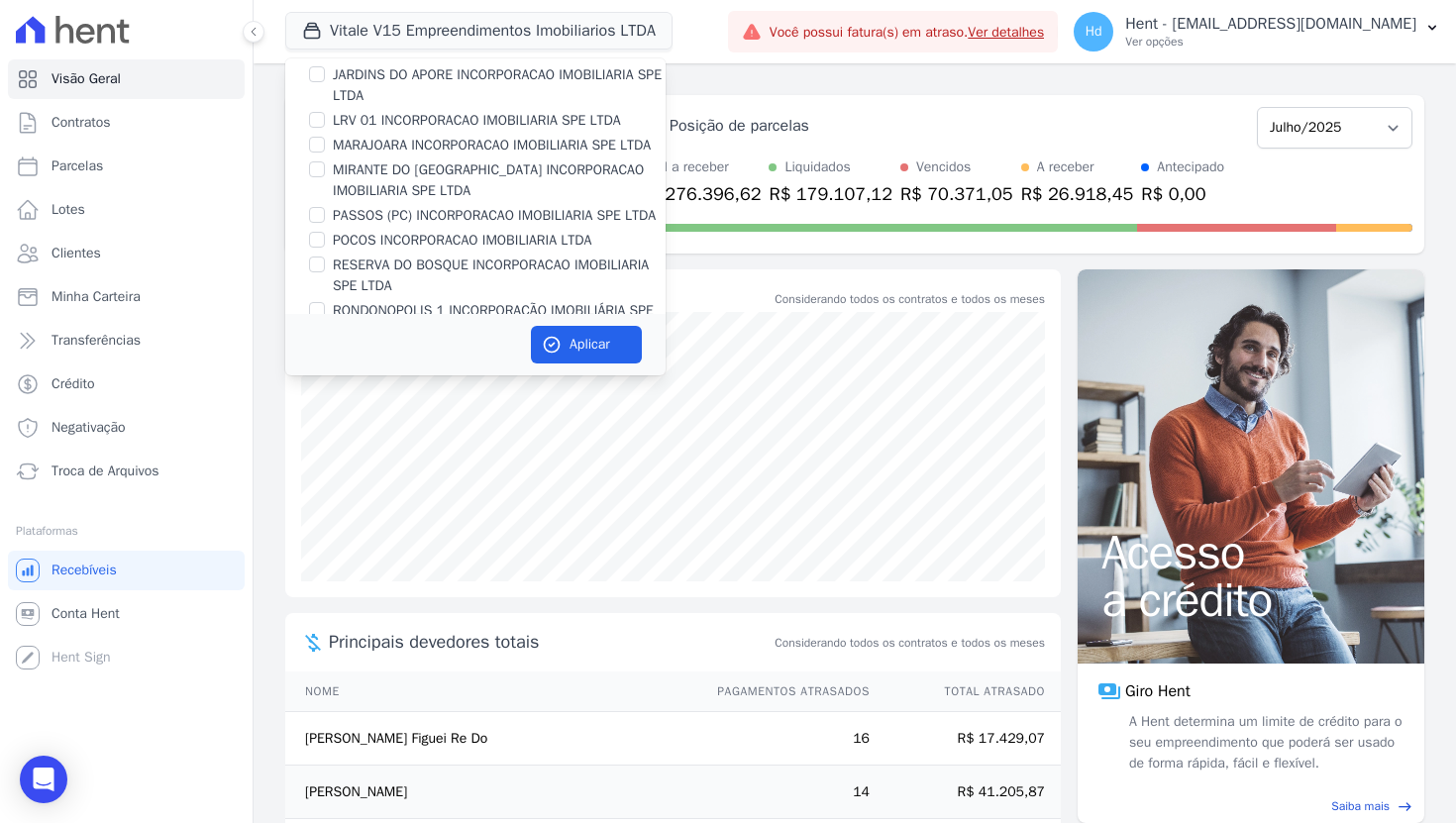 click on "MARAJOARA INCORPORACAO IMOBILIARIA SPE LTDA" at bounding box center (491, 145) 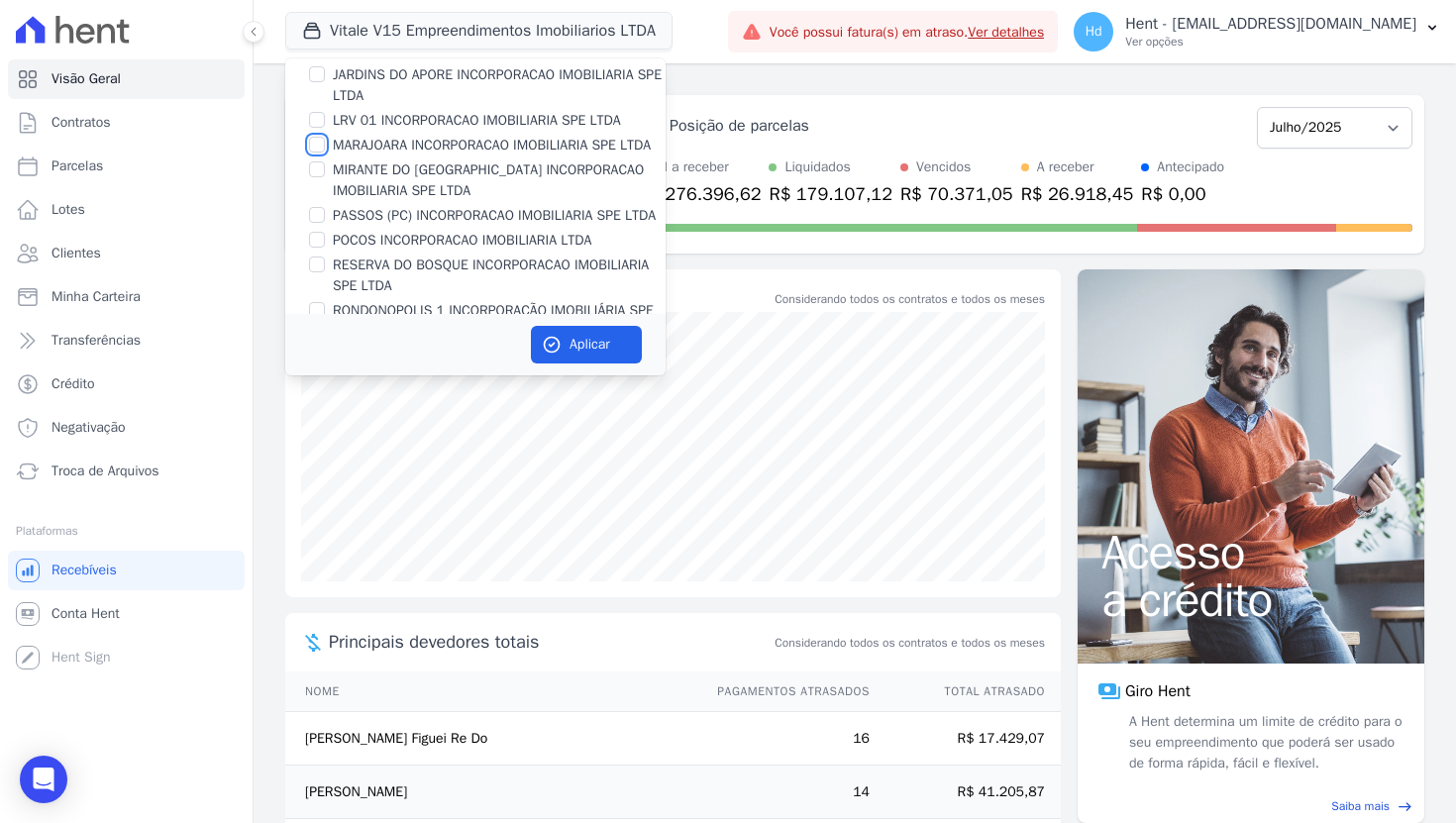 checkbox on "true" 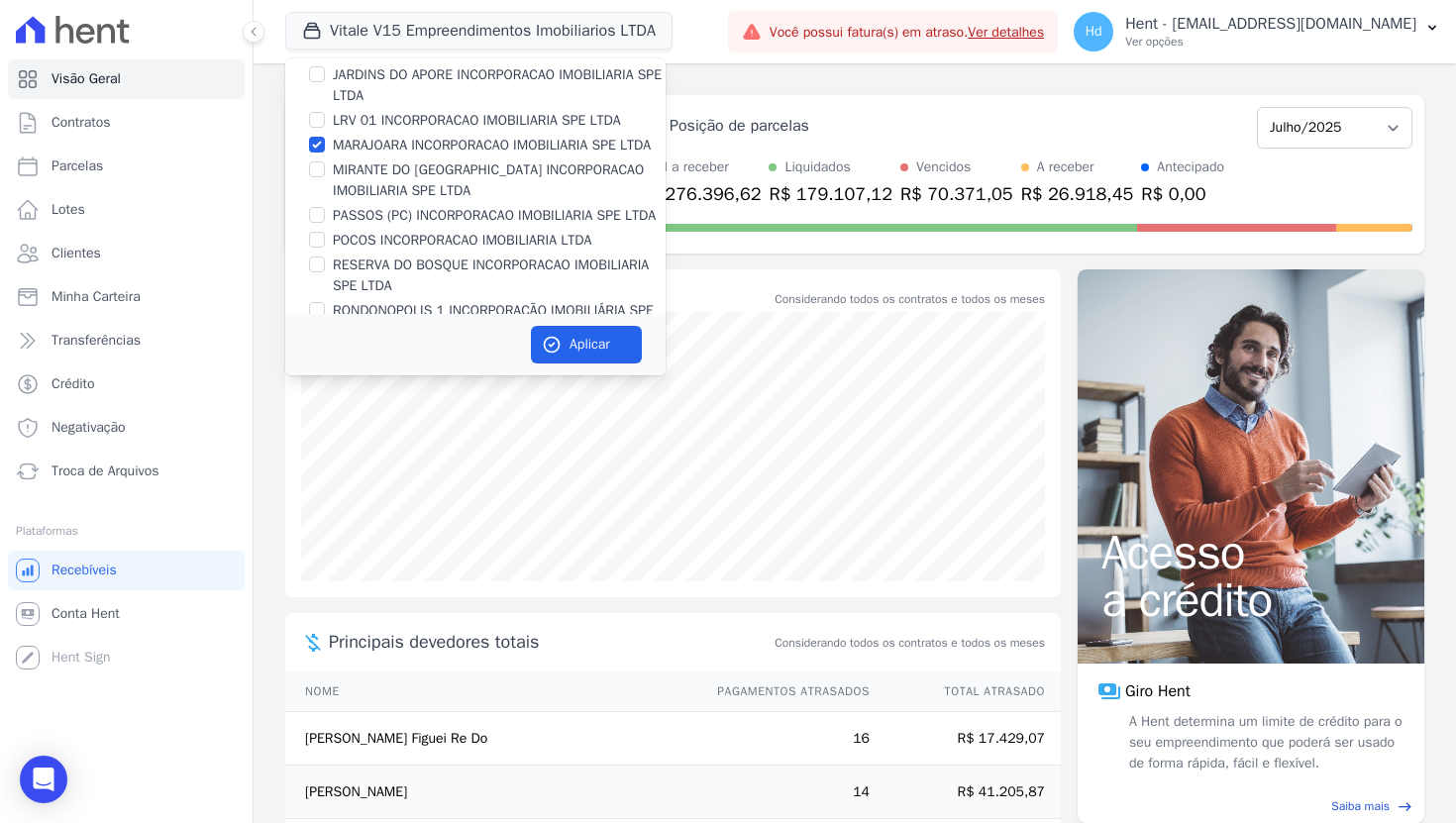 scroll, scrollTop: 4164, scrollLeft: 0, axis: vertical 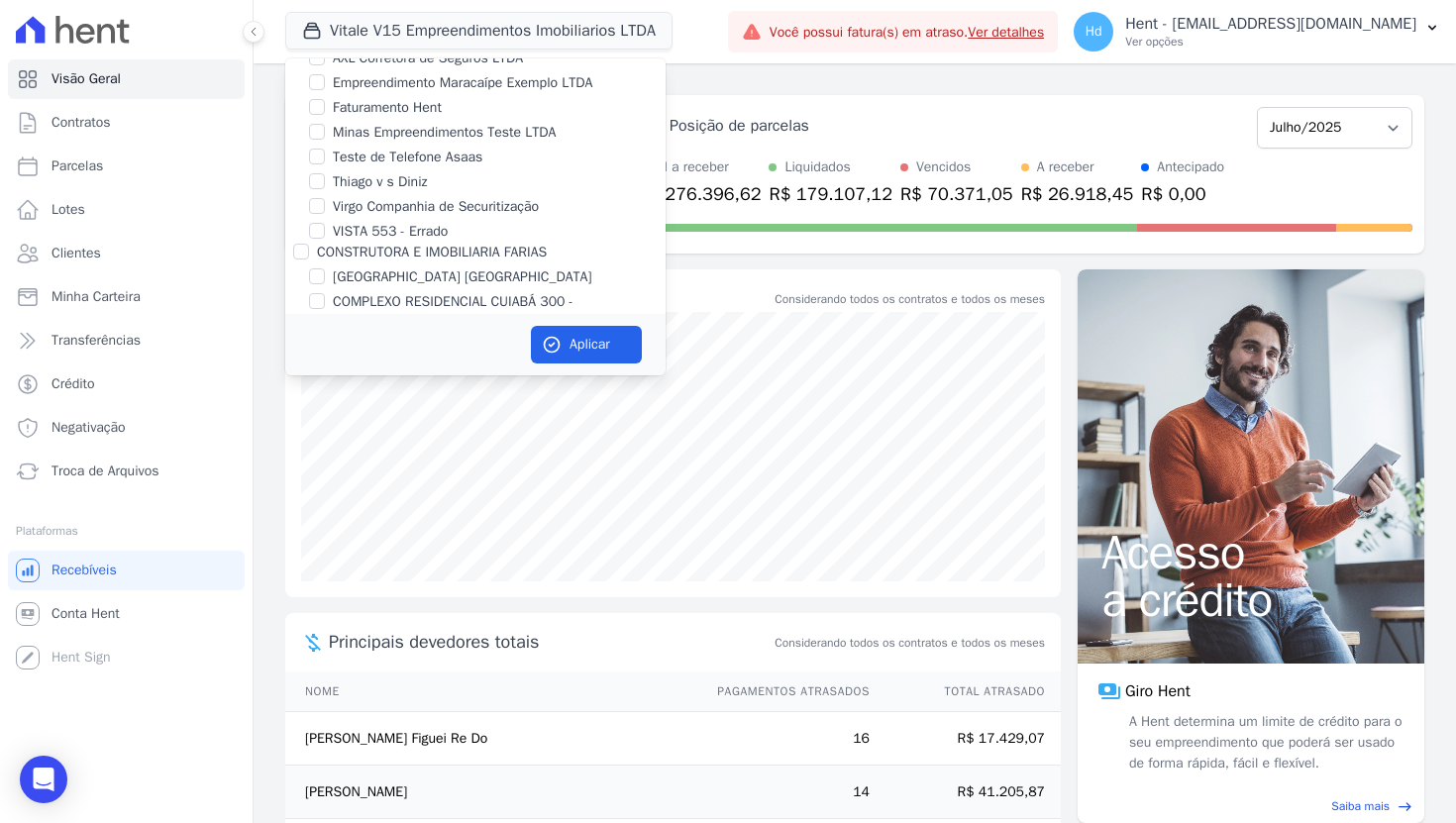 click on "Empreendimento Maracaípe Exemplo LTDA" at bounding box center [463, 82] 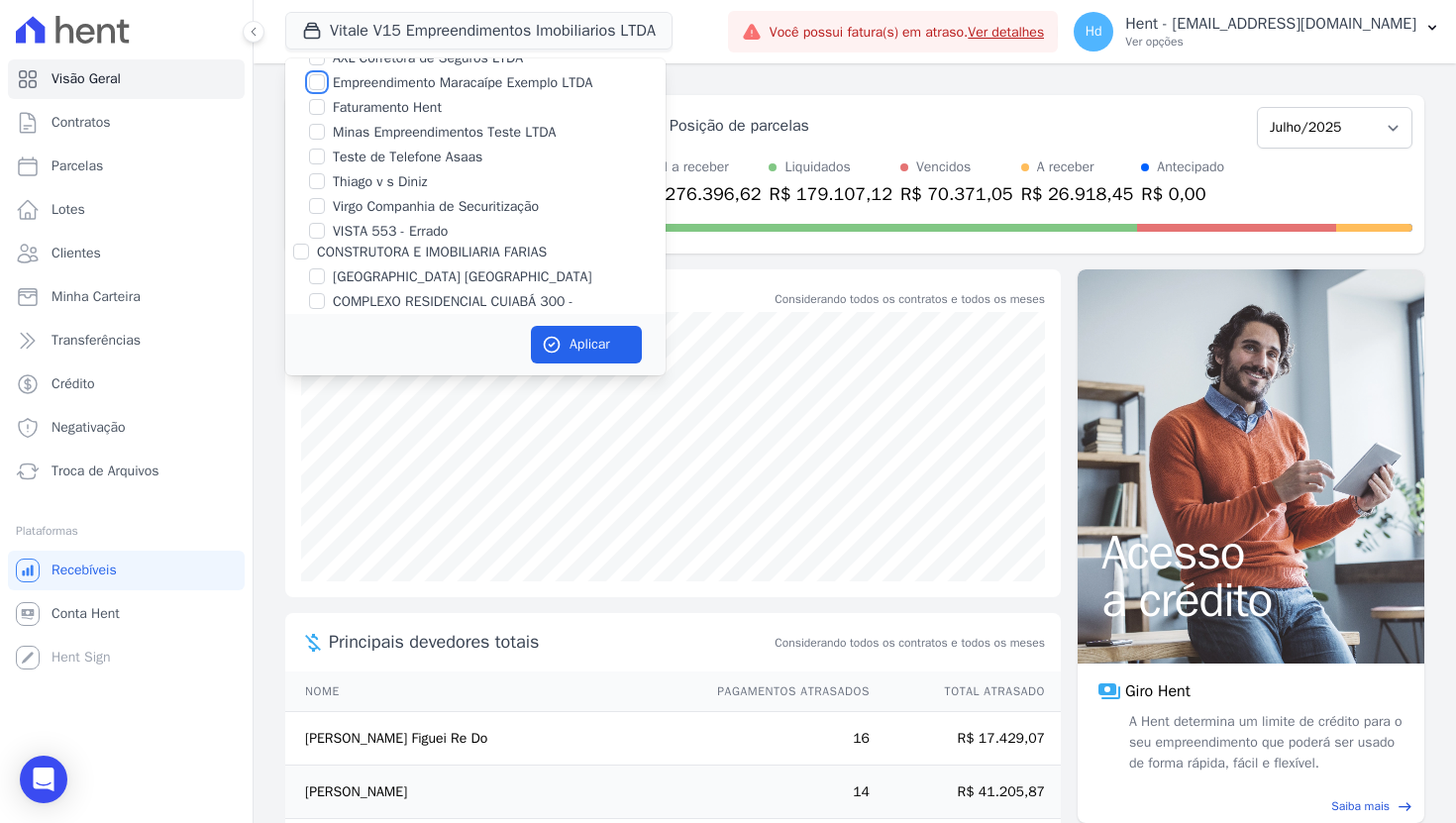click on "Empreendimento Maracaípe Exemplo LTDA" at bounding box center [317, 82] 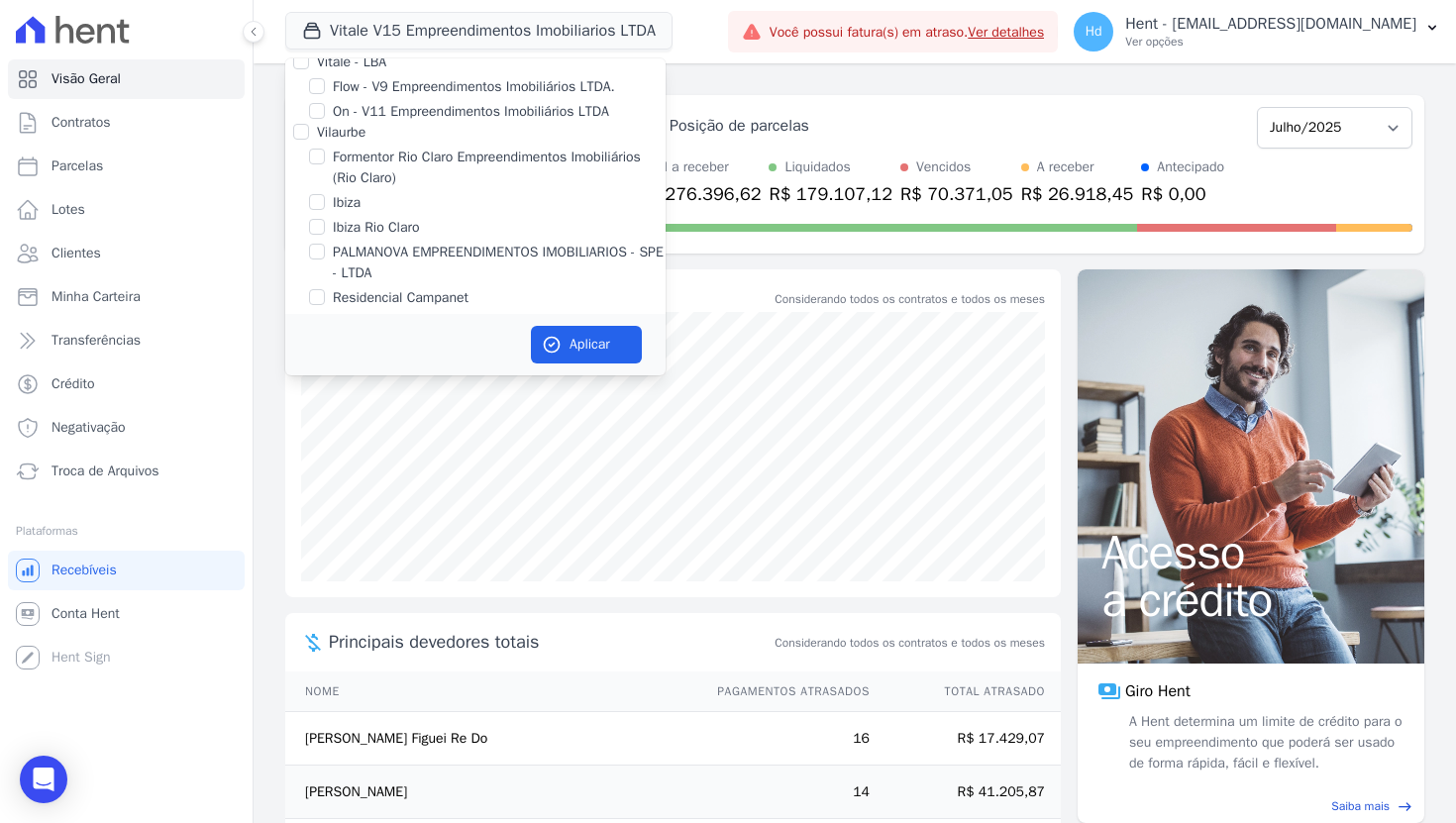 scroll, scrollTop: 17736, scrollLeft: 0, axis: vertical 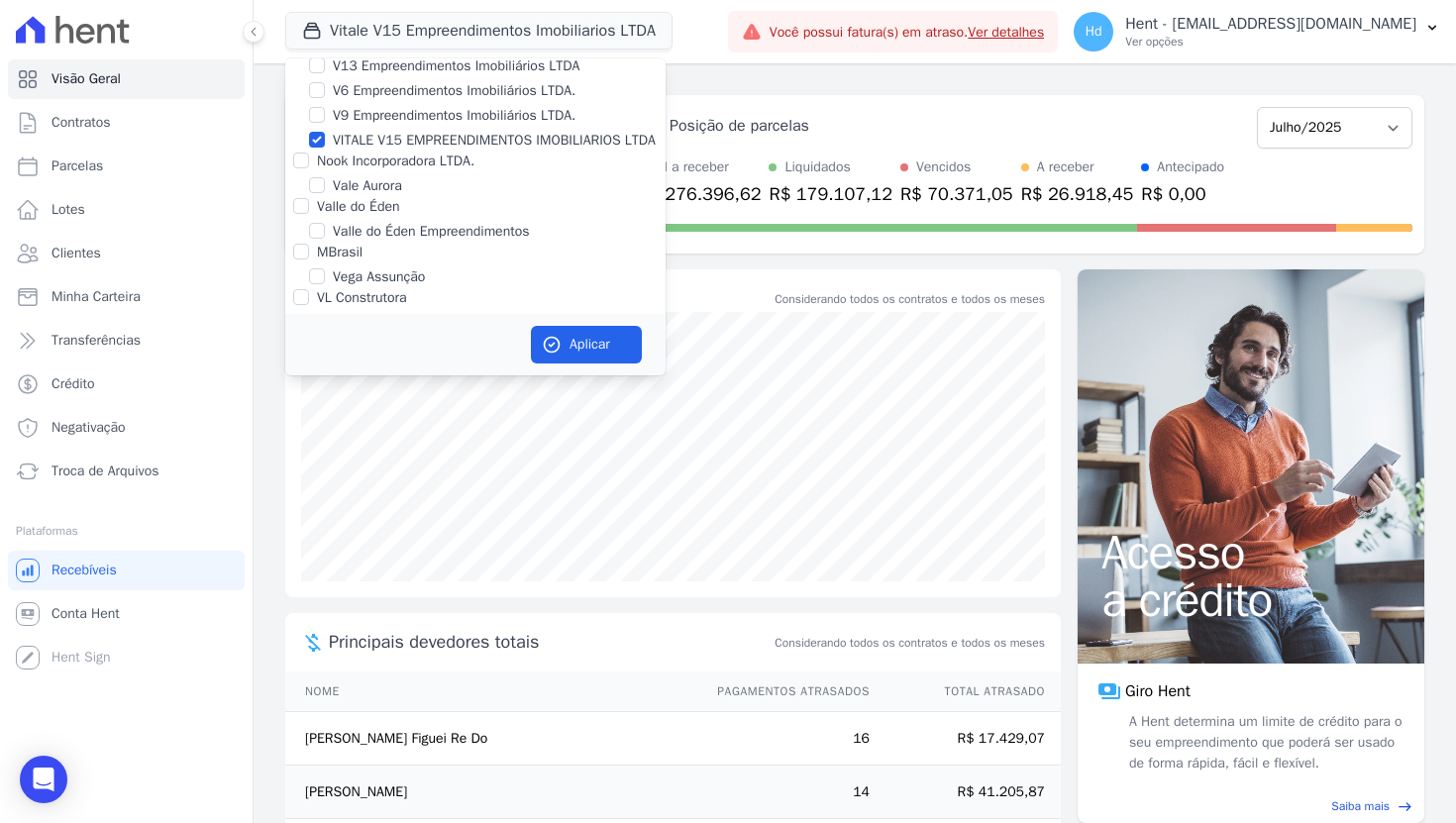 click on "VITALE V15 EMPREENDIMENTOS IMOBILIARIOS LTDA" at bounding box center [494, 140] 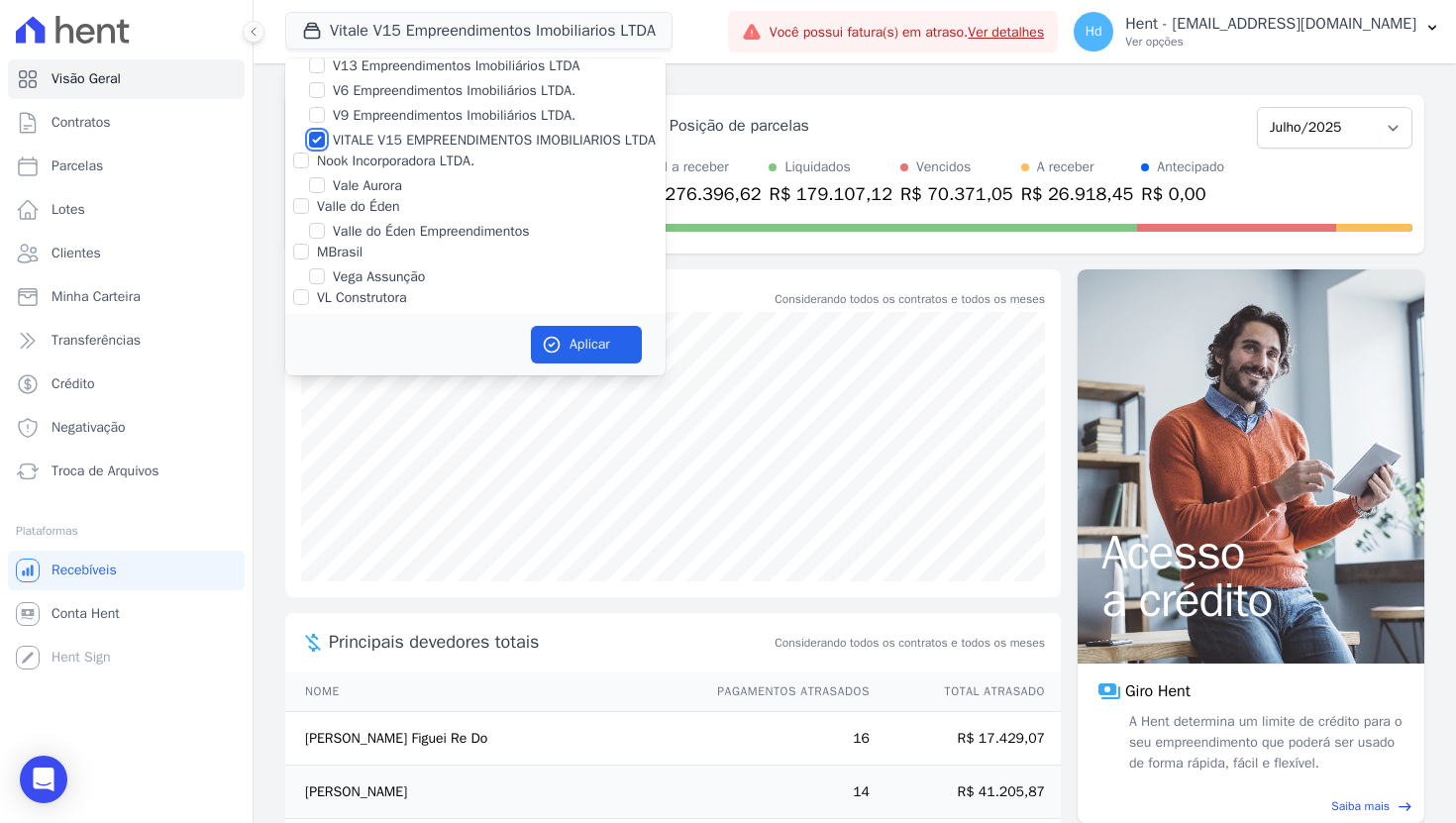 checkbox on "false" 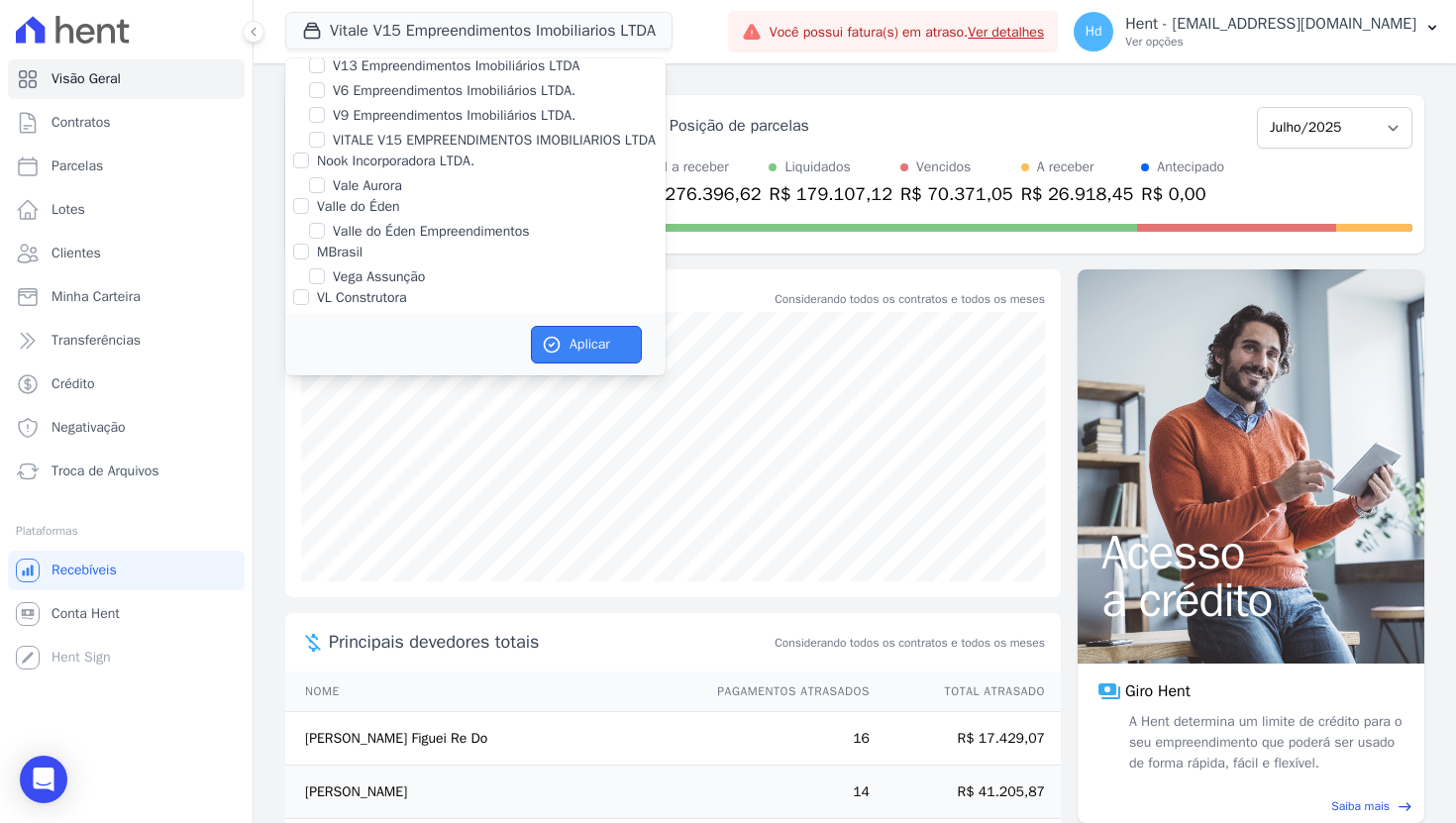 click on "Aplicar" at bounding box center [586, 345] 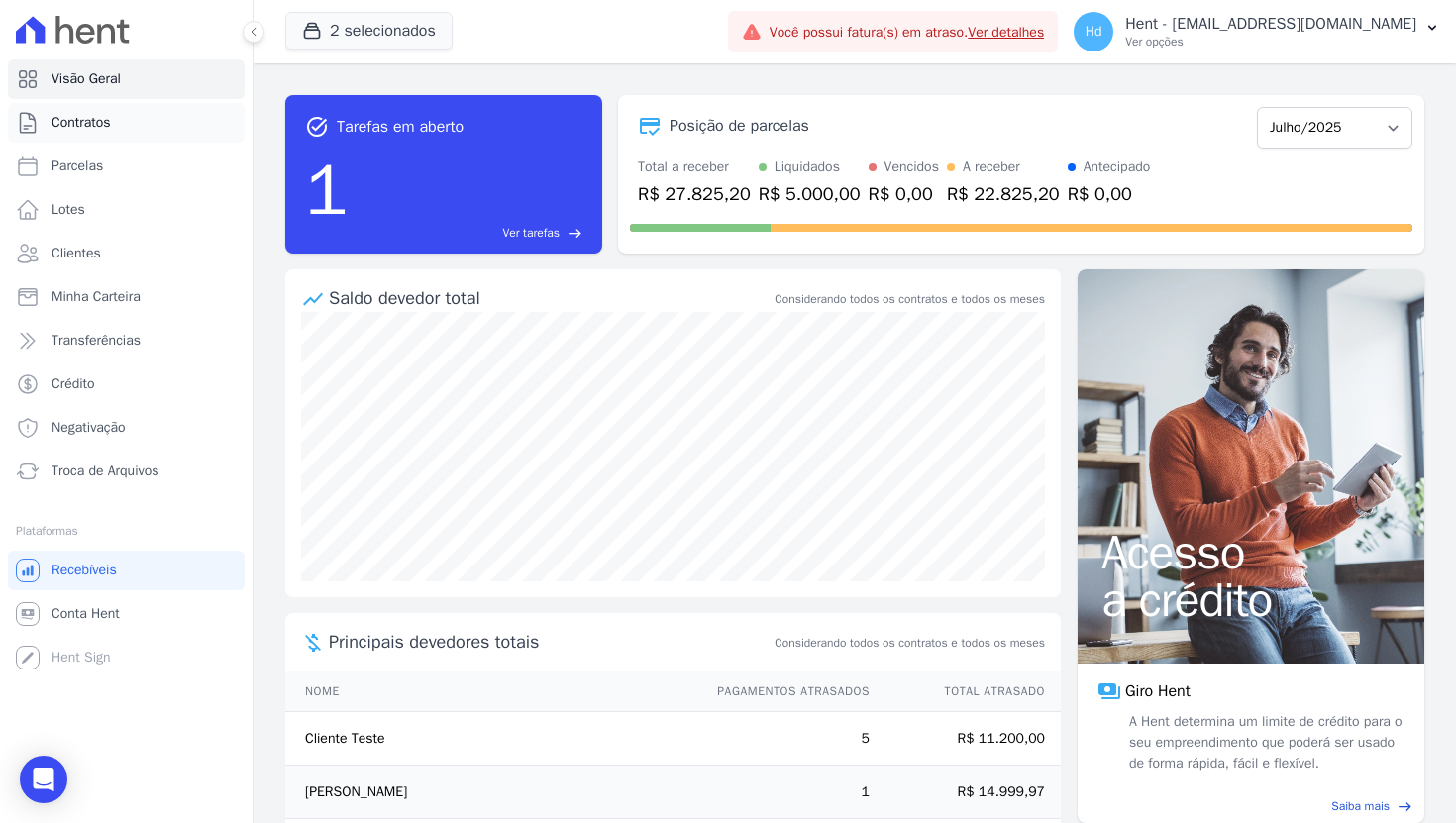 click on "Contratos" at bounding box center [126, 123] 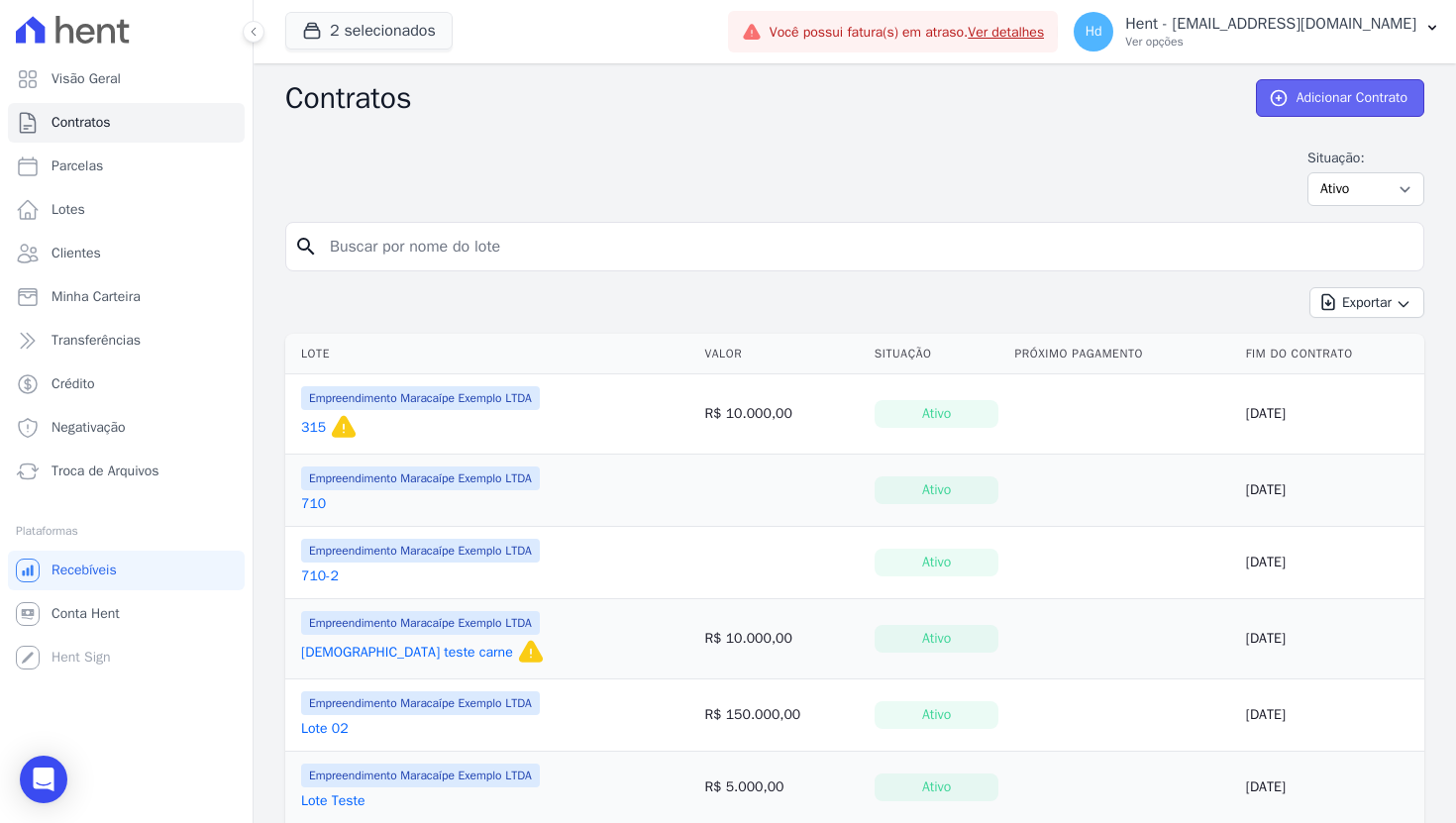 click on "Adicionar Contrato" at bounding box center [1340, 98] 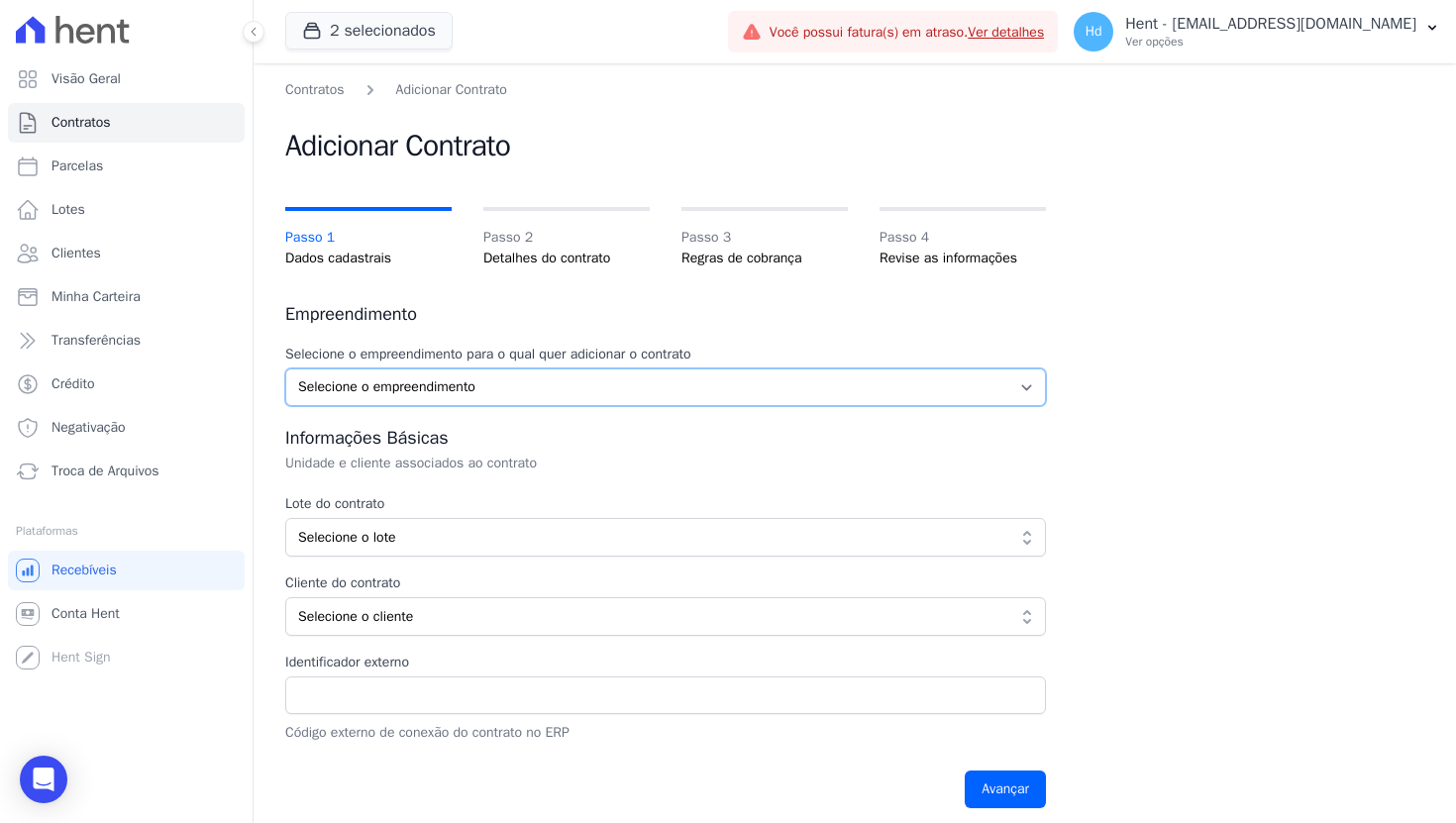 click on "Selecione o empreendimento Empreendimento Maracaípe Exemplo LTDA
MARAJOARA INCORPORACAO IMOBILIARIA SPE LTDA" at bounding box center (666, 387) 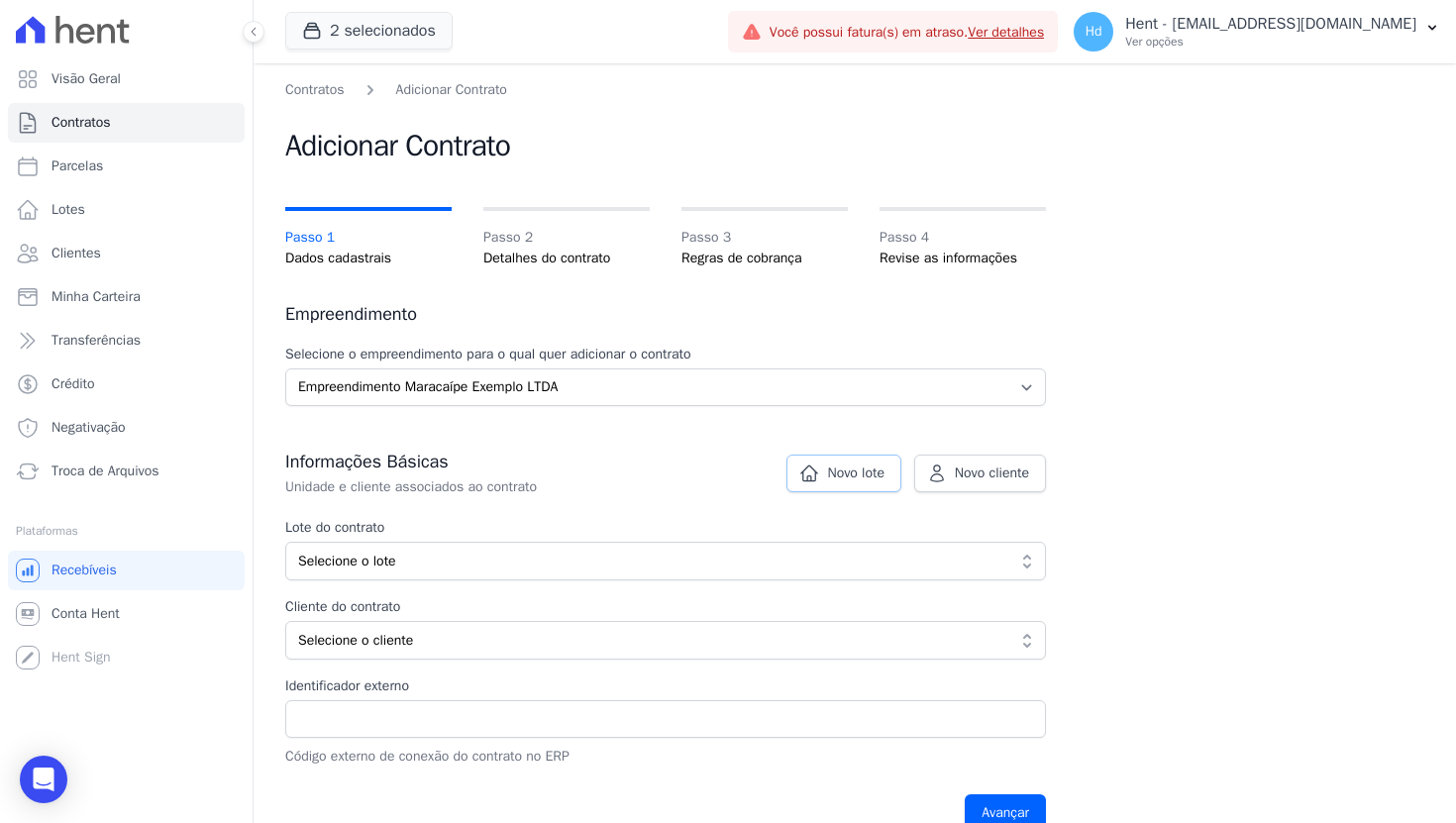 click on "Novo lote" at bounding box center [856, 473] 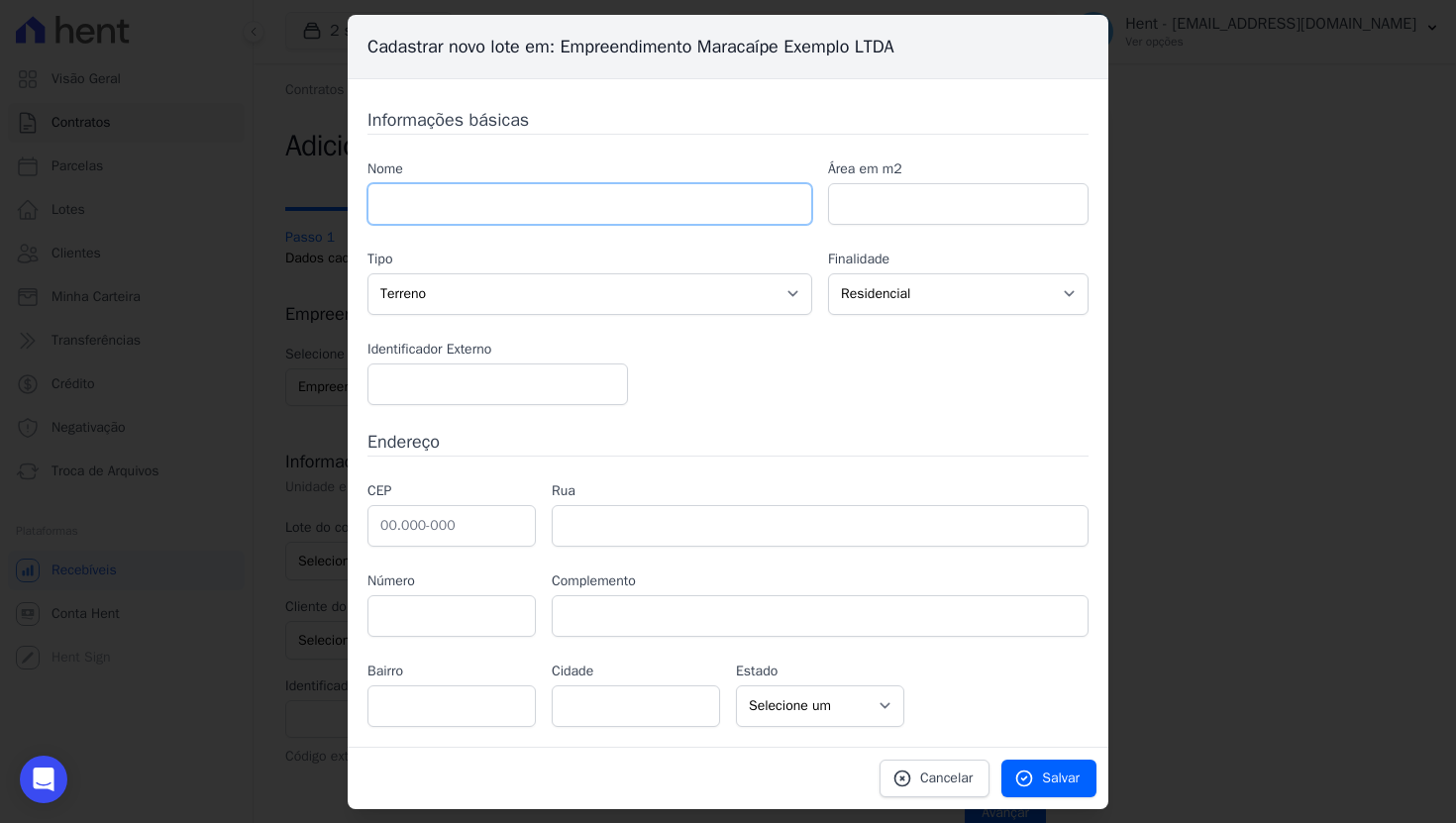 click at bounding box center [589, 204] 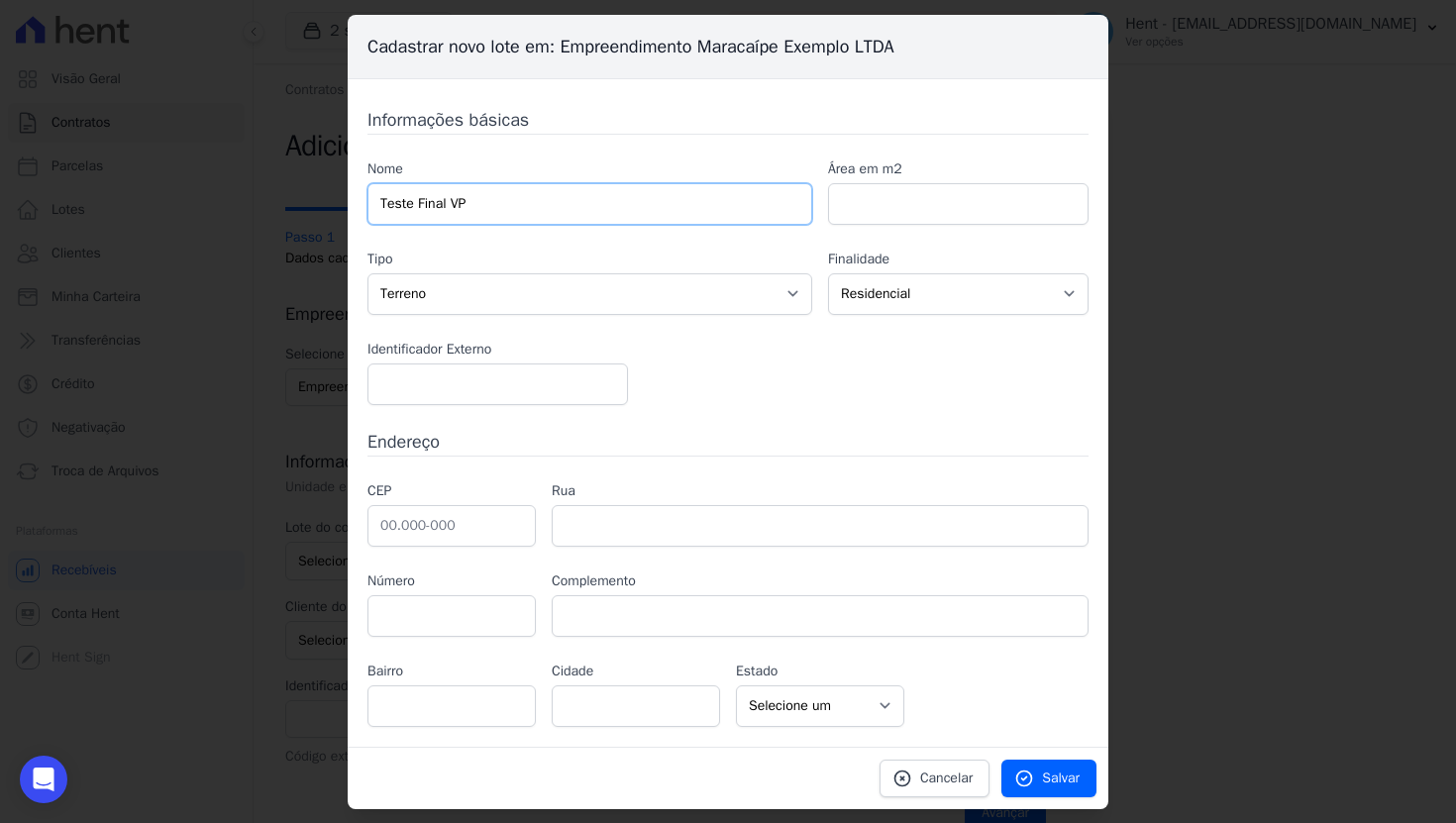 type on "Teste Final VP" 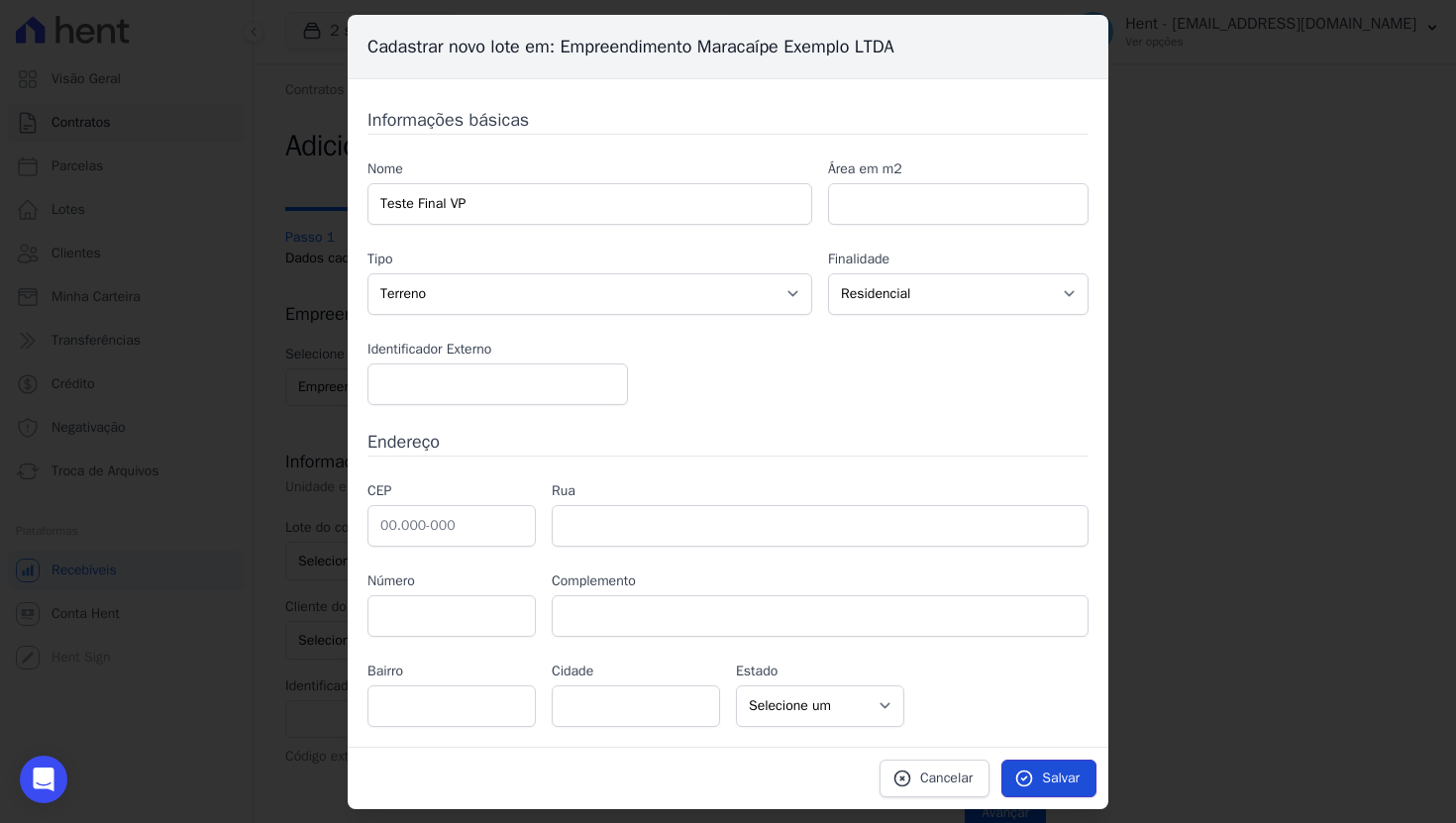 click on "Salvar" at bounding box center (1049, 778) 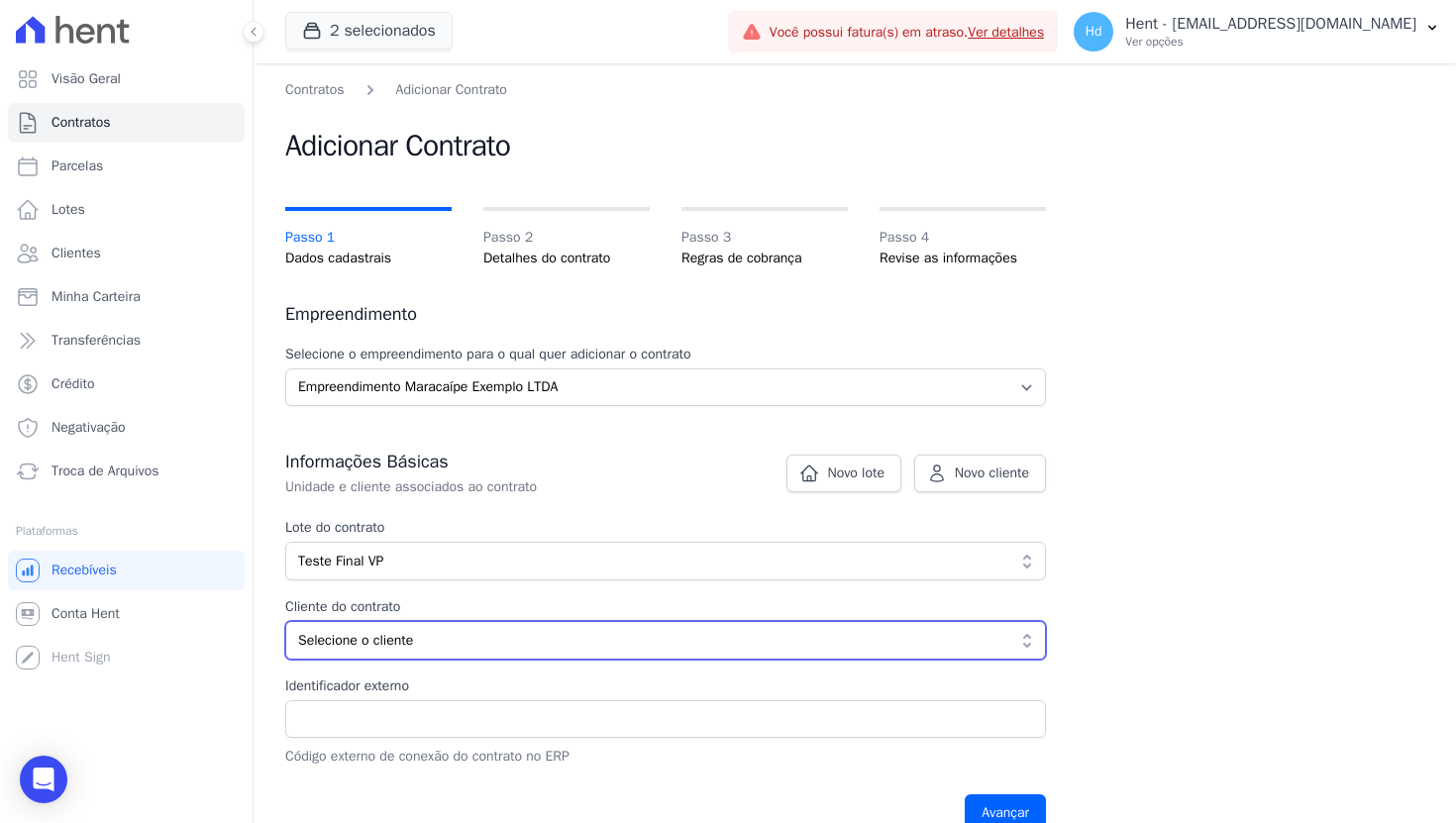 click on "Selecione o cliente" at bounding box center [652, 640] 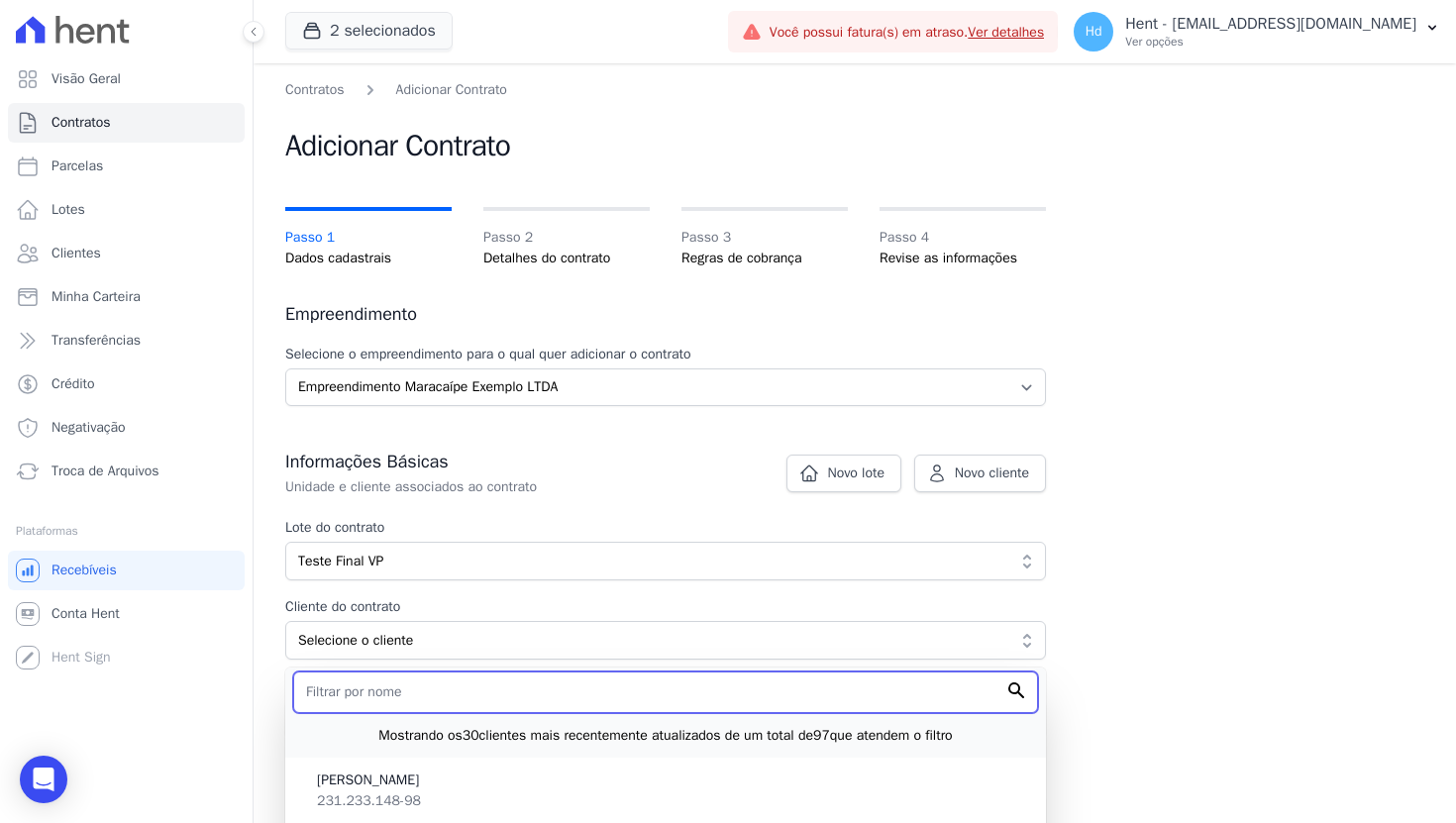 click at bounding box center (666, 692) 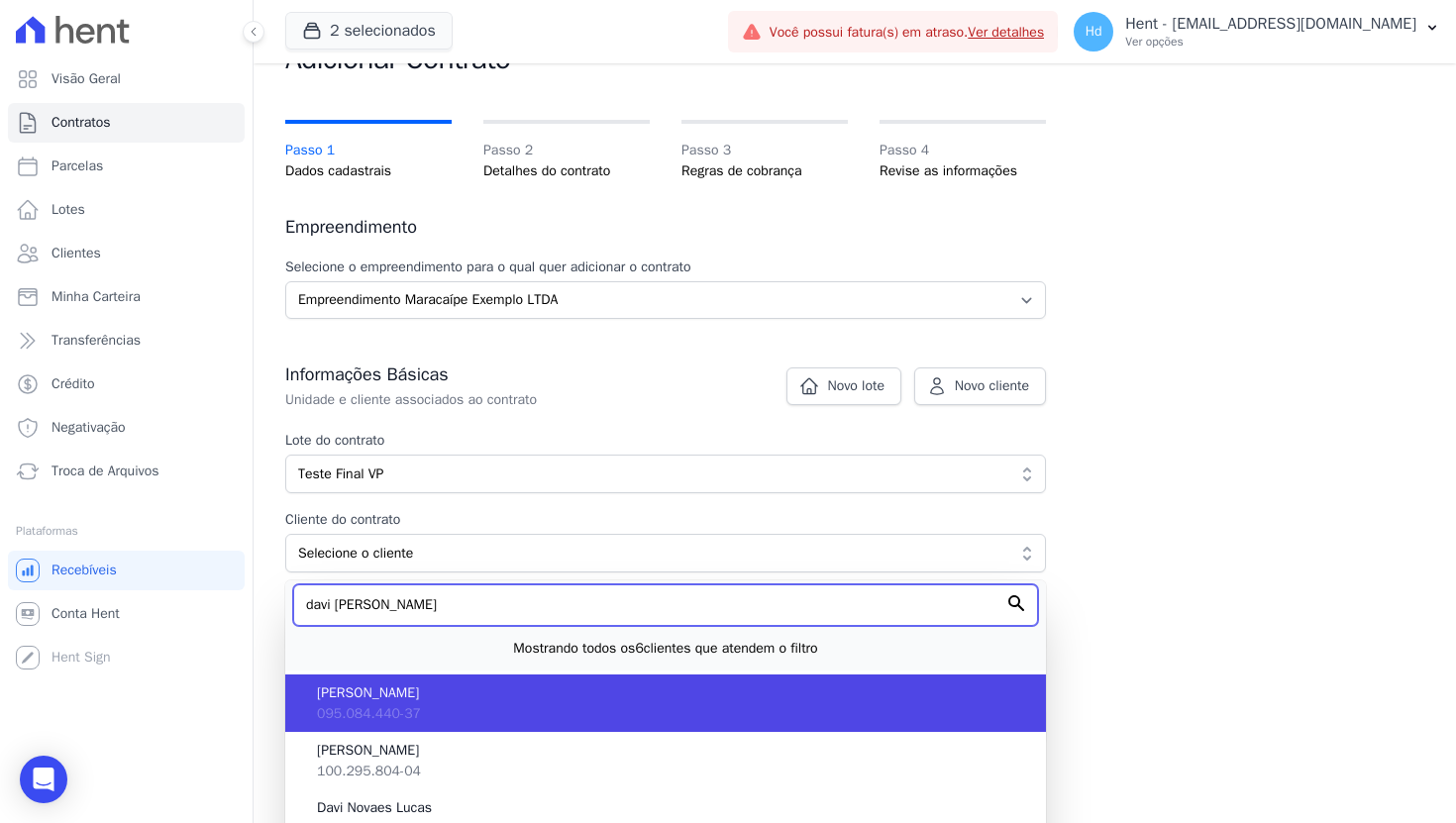 scroll, scrollTop: 91, scrollLeft: 0, axis: vertical 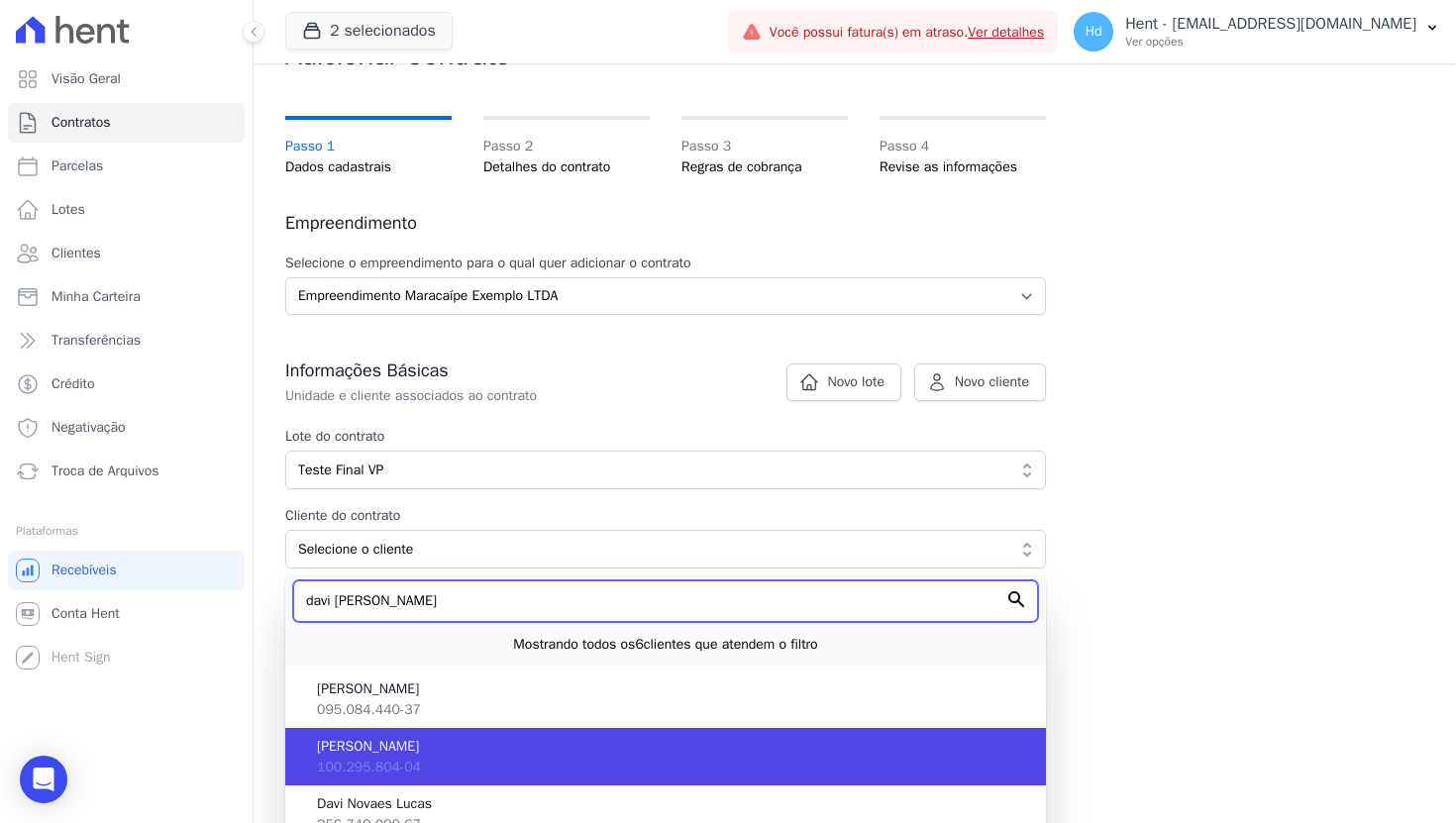 type on "davi lucas novaes" 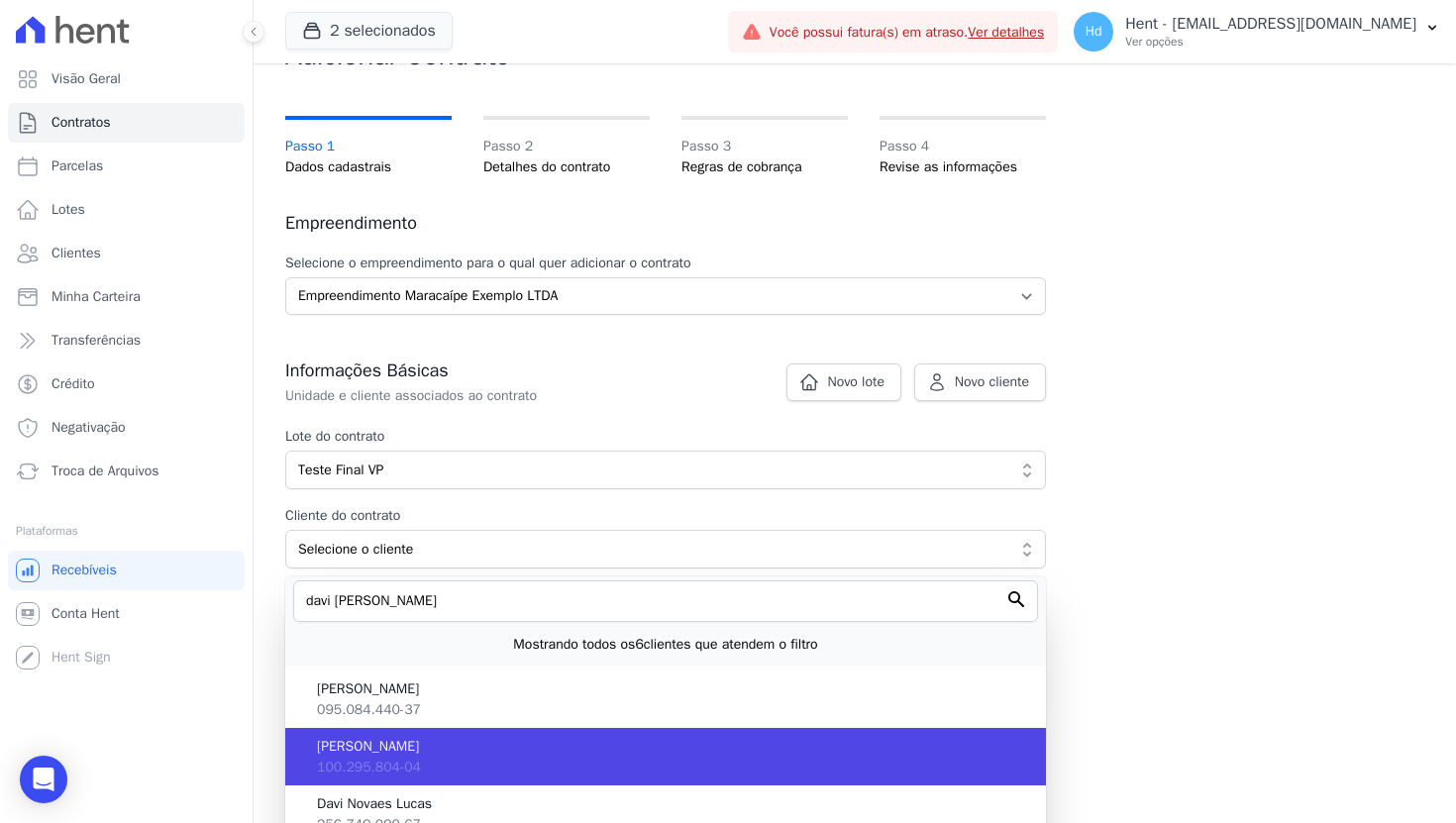 click on "Davi Novaes
100.295.804-04" at bounding box center (666, 757) 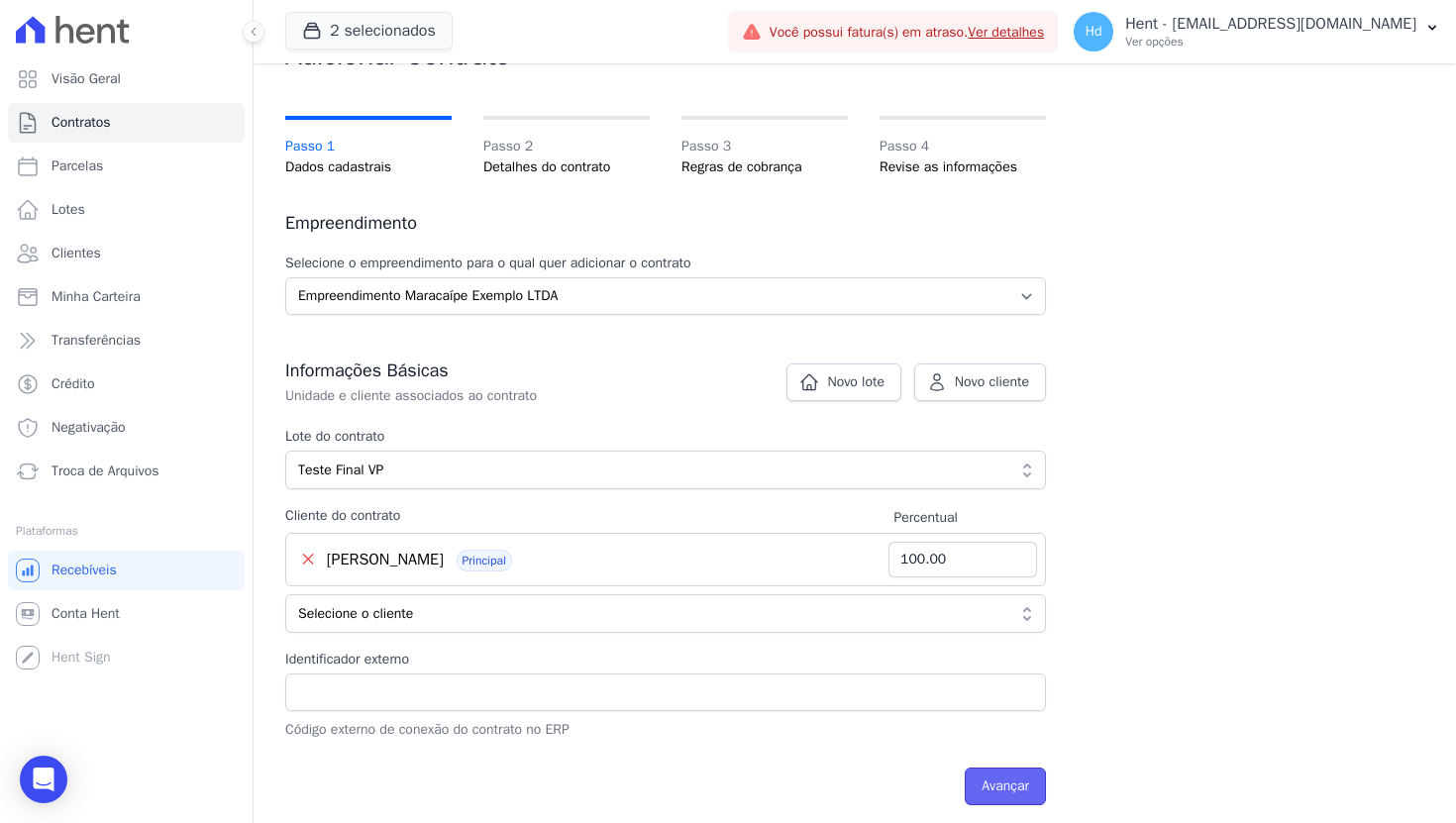 click on "Avançar" at bounding box center [1005, 786] 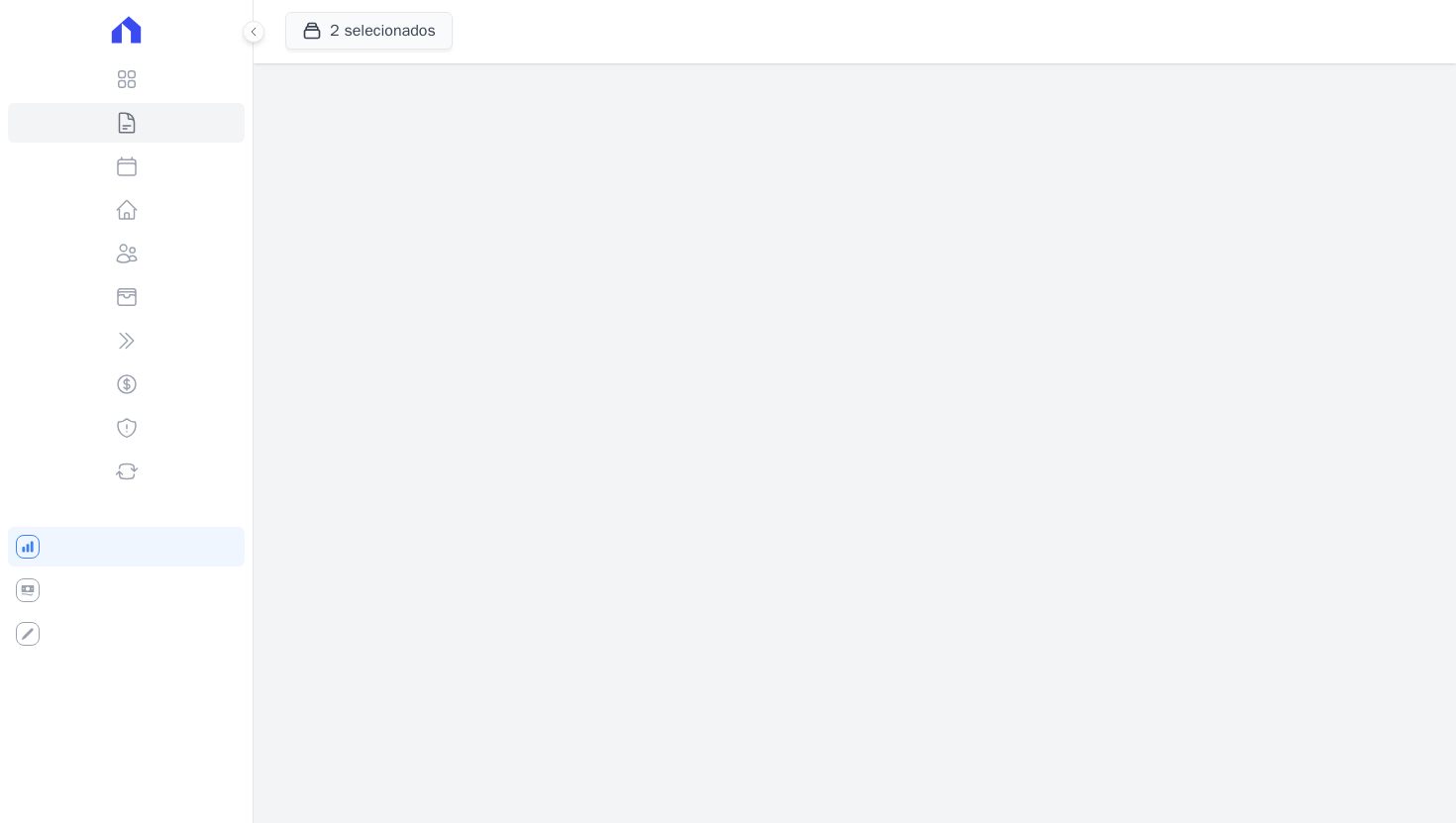 scroll, scrollTop: 0, scrollLeft: 0, axis: both 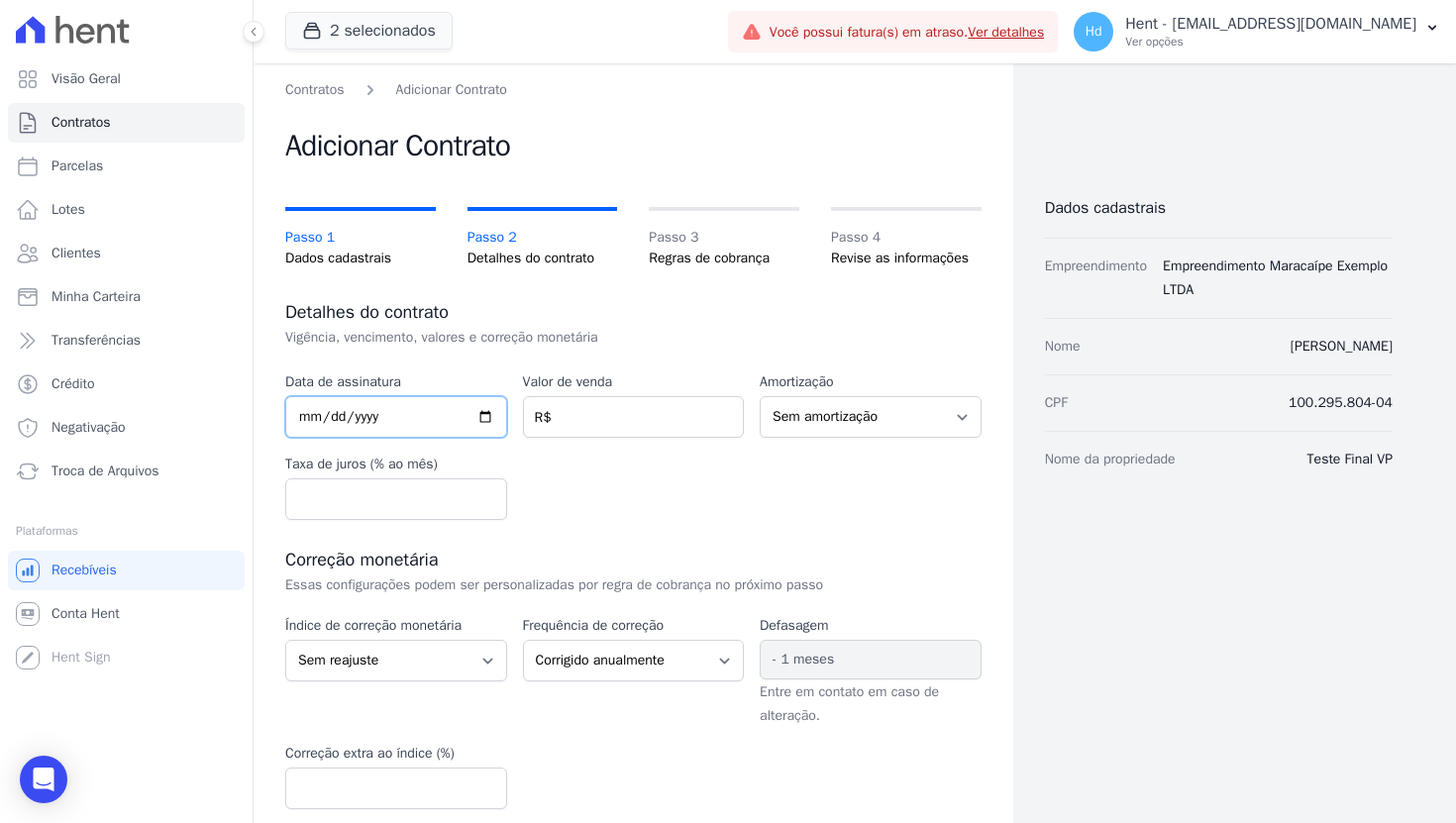 click at bounding box center [396, 417] 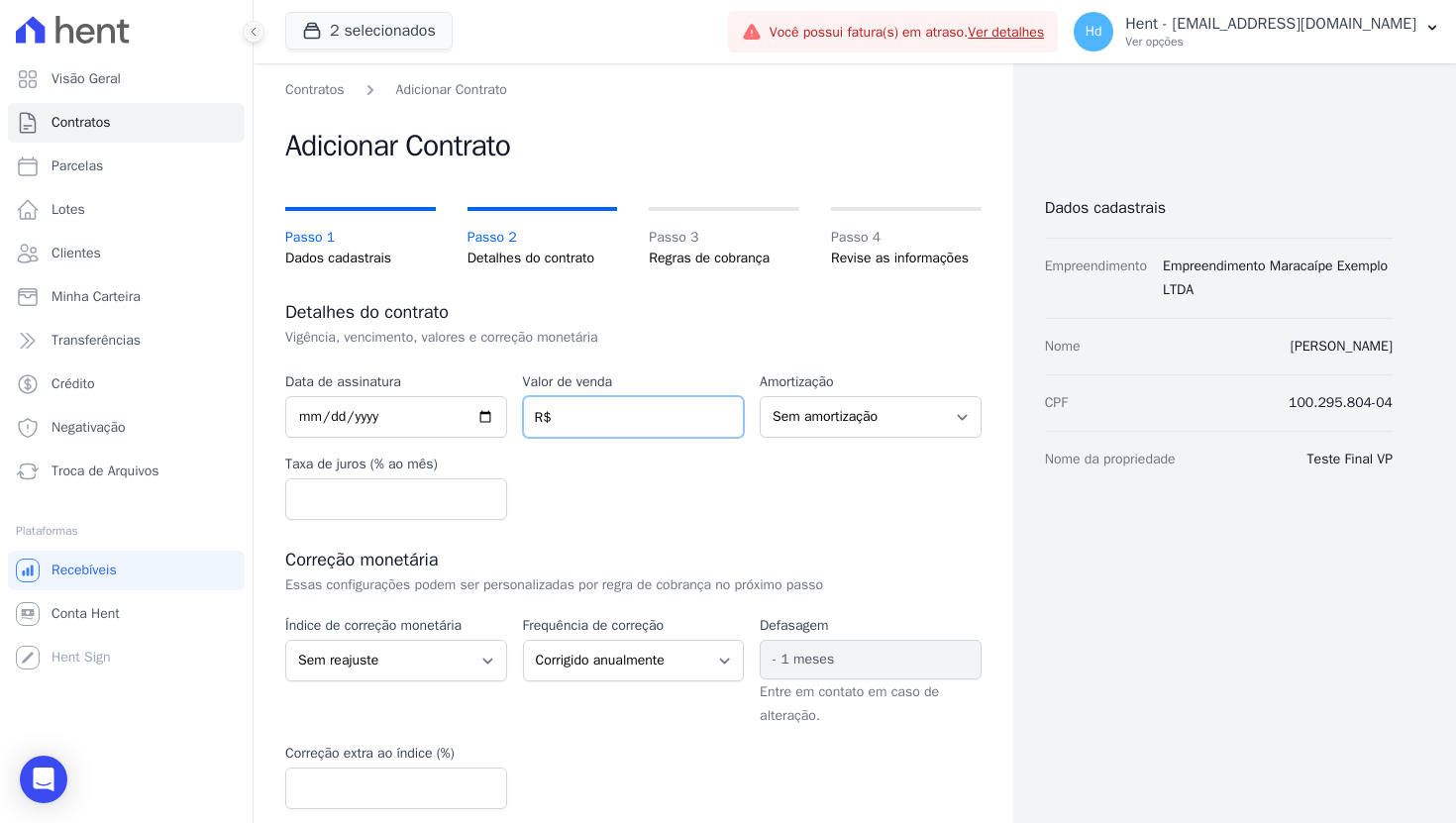 click at bounding box center (634, 417) 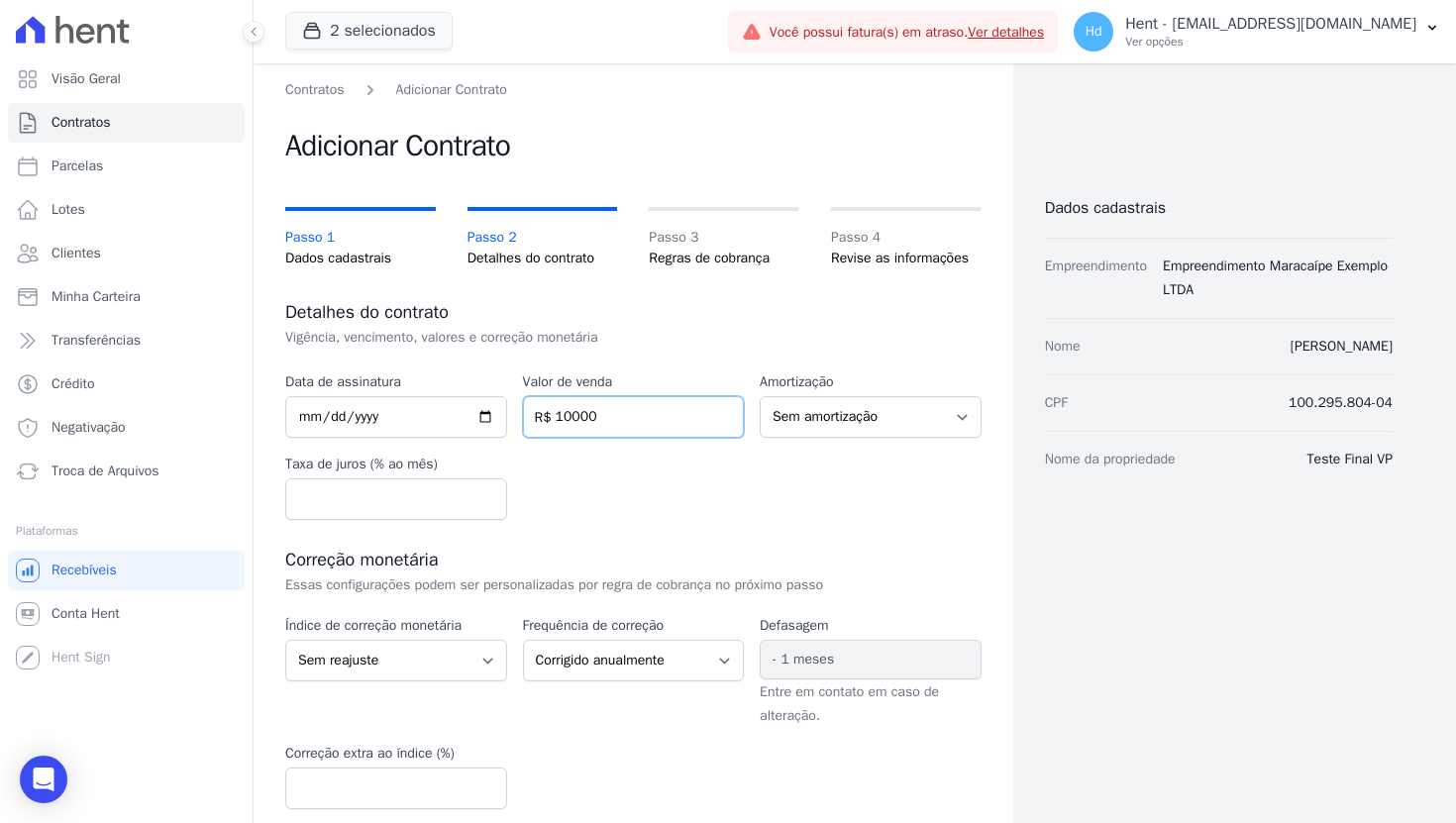type on "10000" 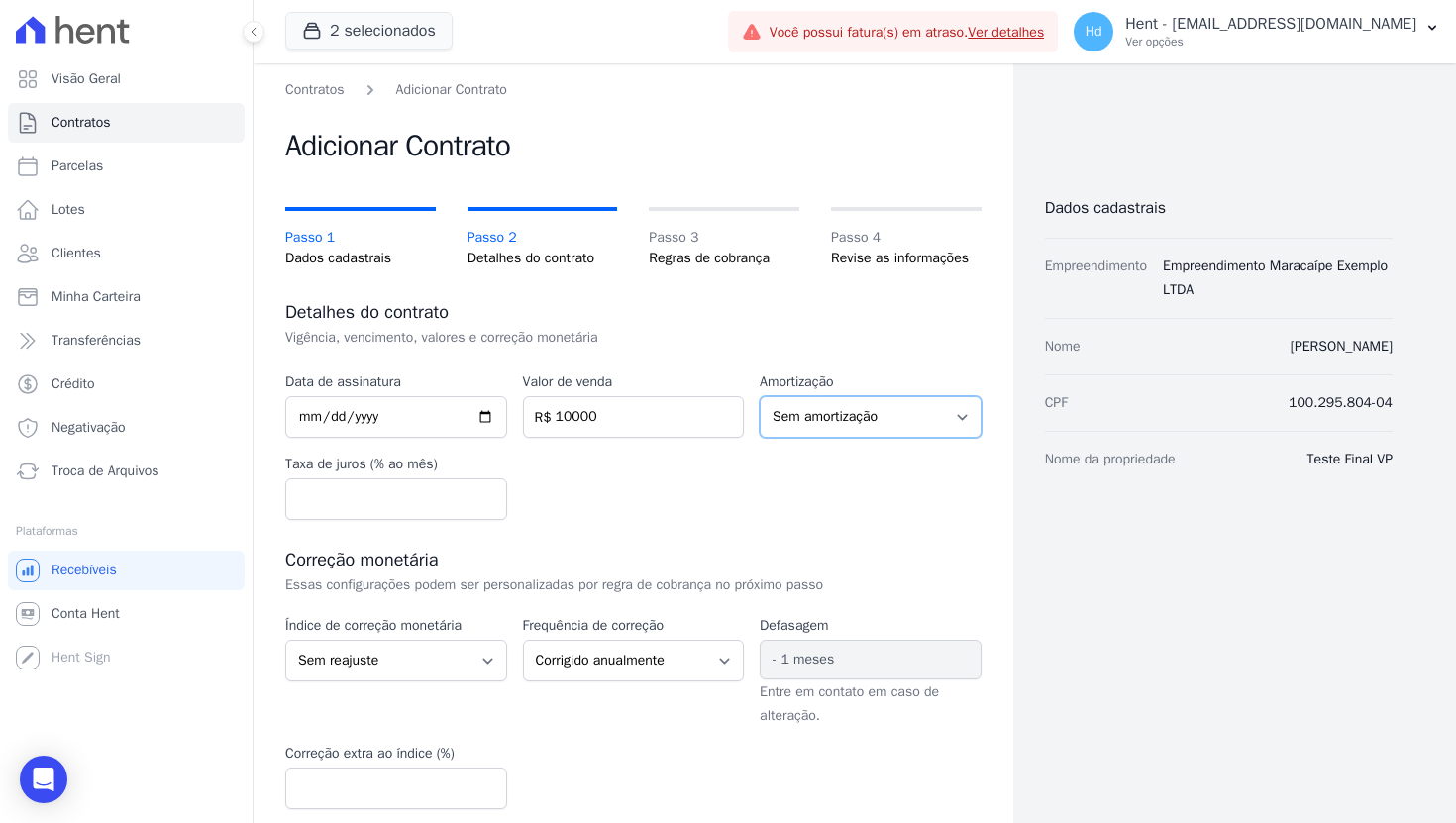 click on "Sem amortização
Price
Sac" at bounding box center [871, 417] 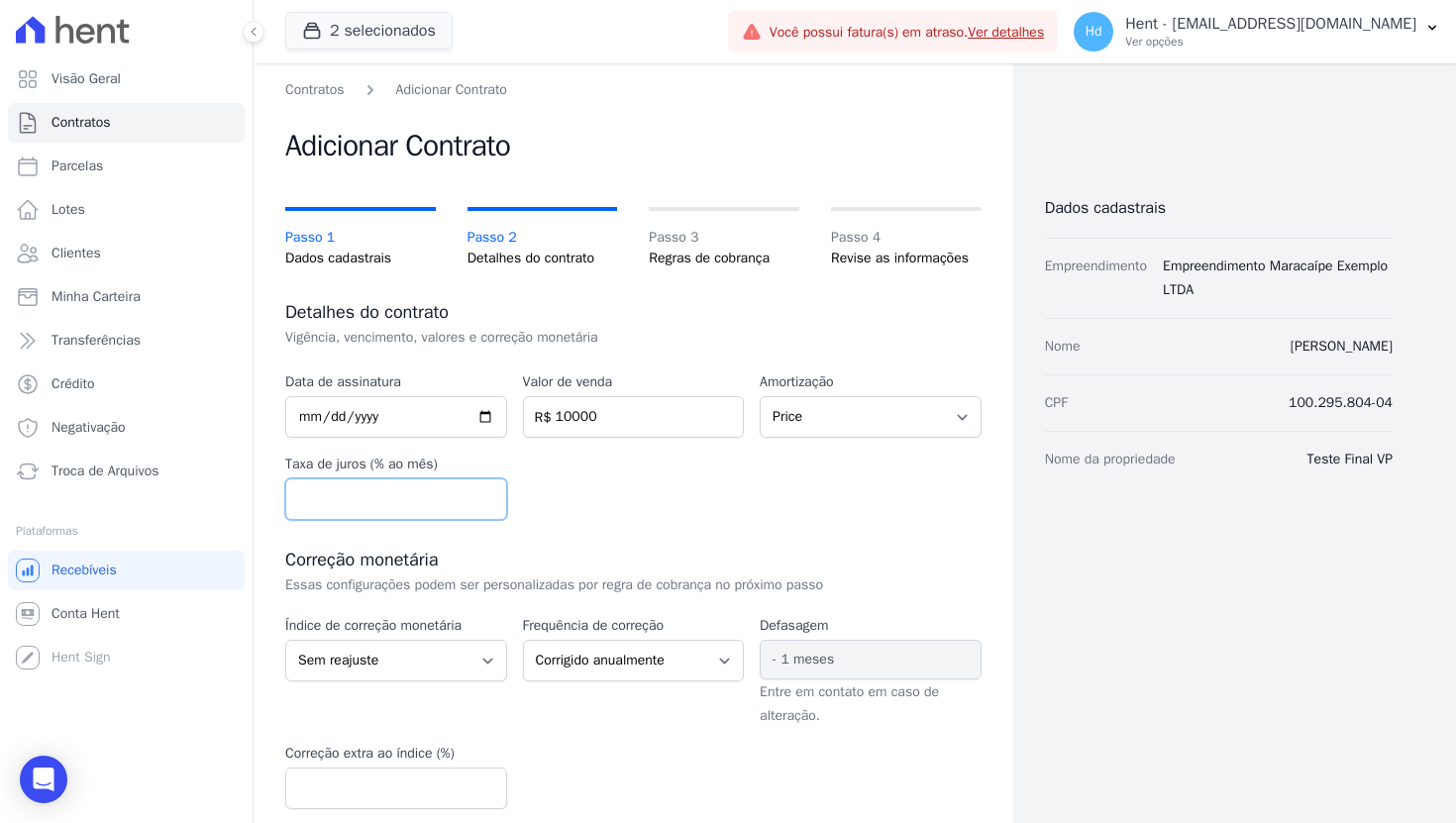 click at bounding box center [396, 499] 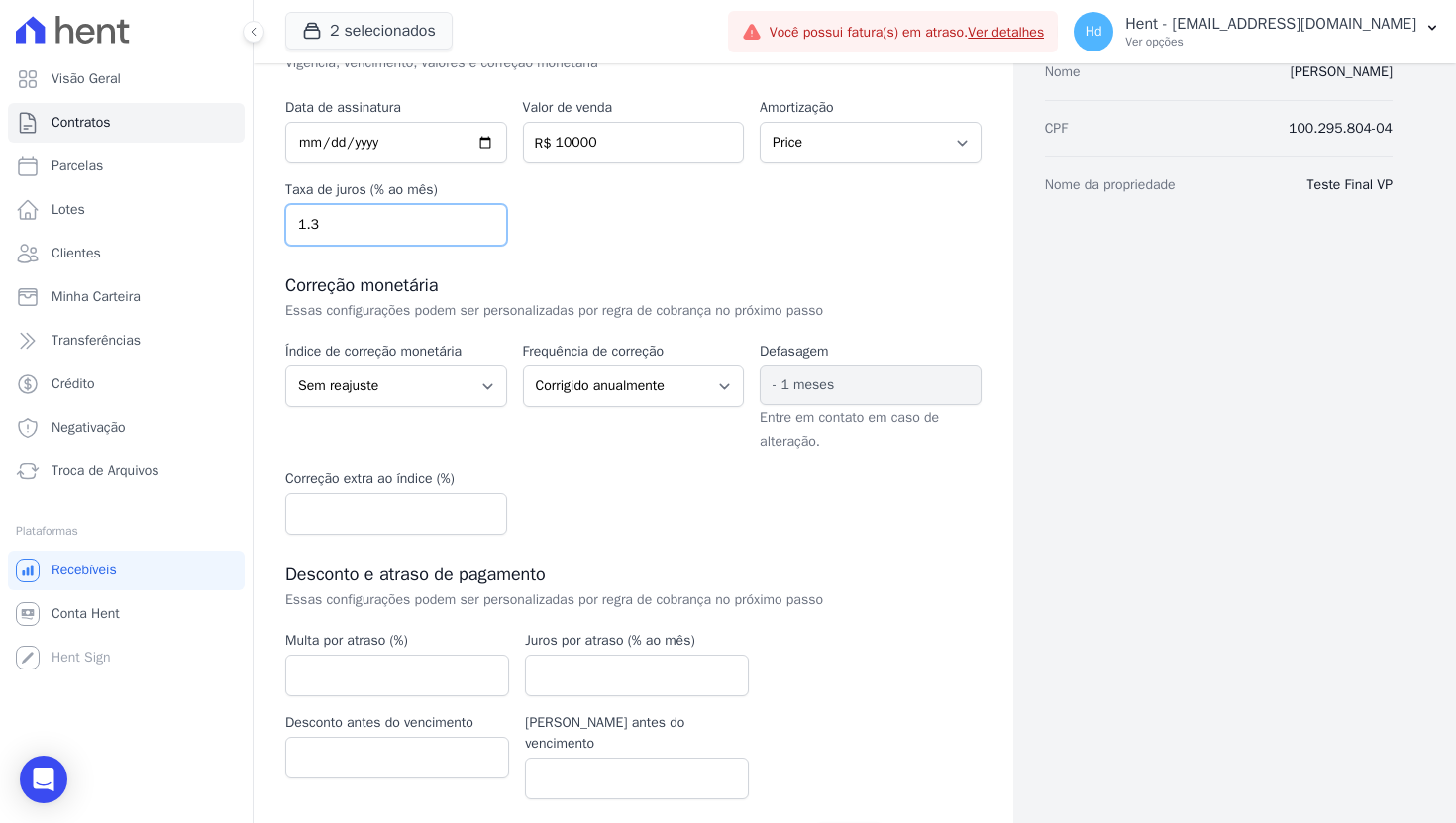scroll, scrollTop: 277, scrollLeft: 0, axis: vertical 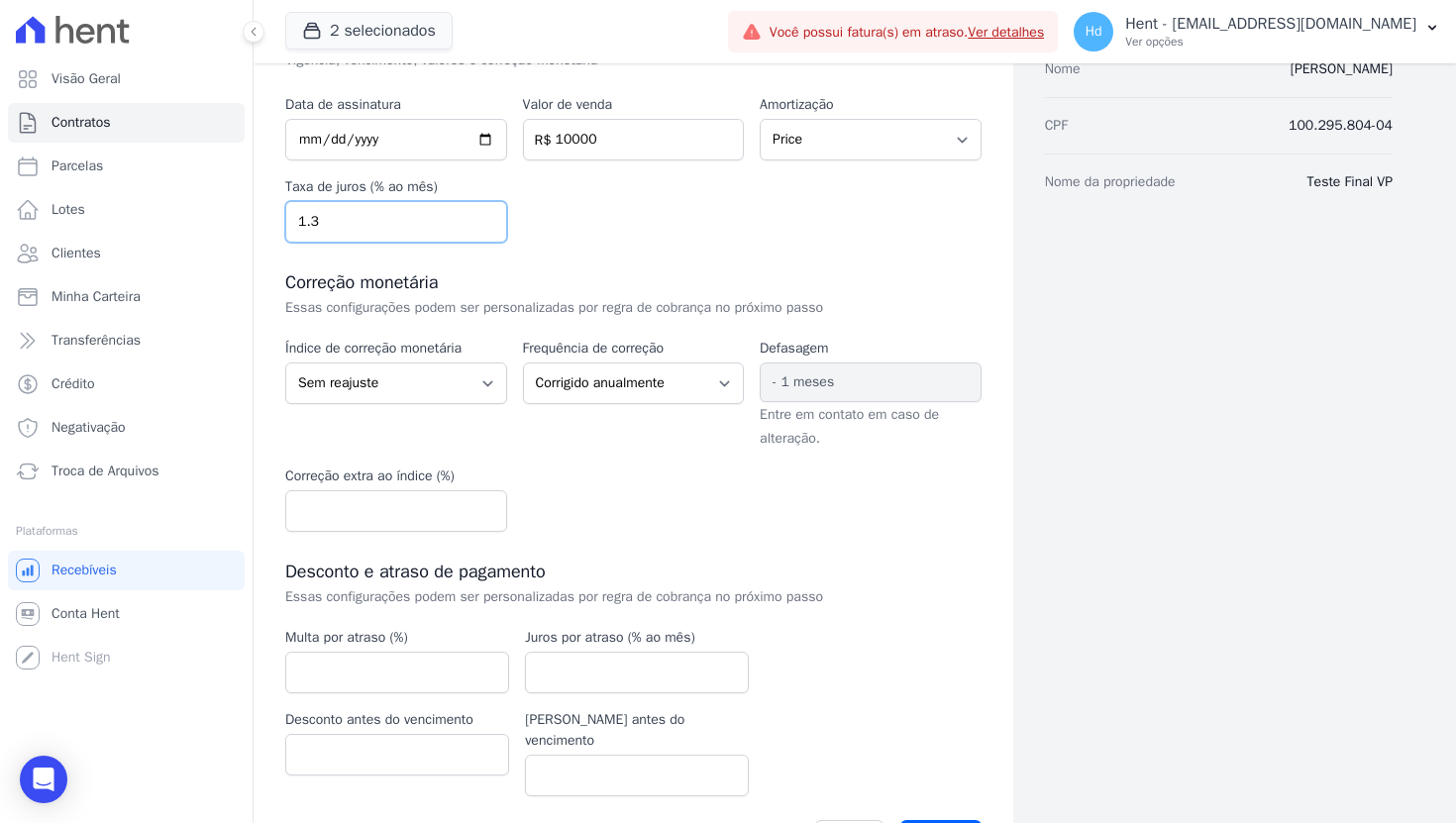 type on "1.3" 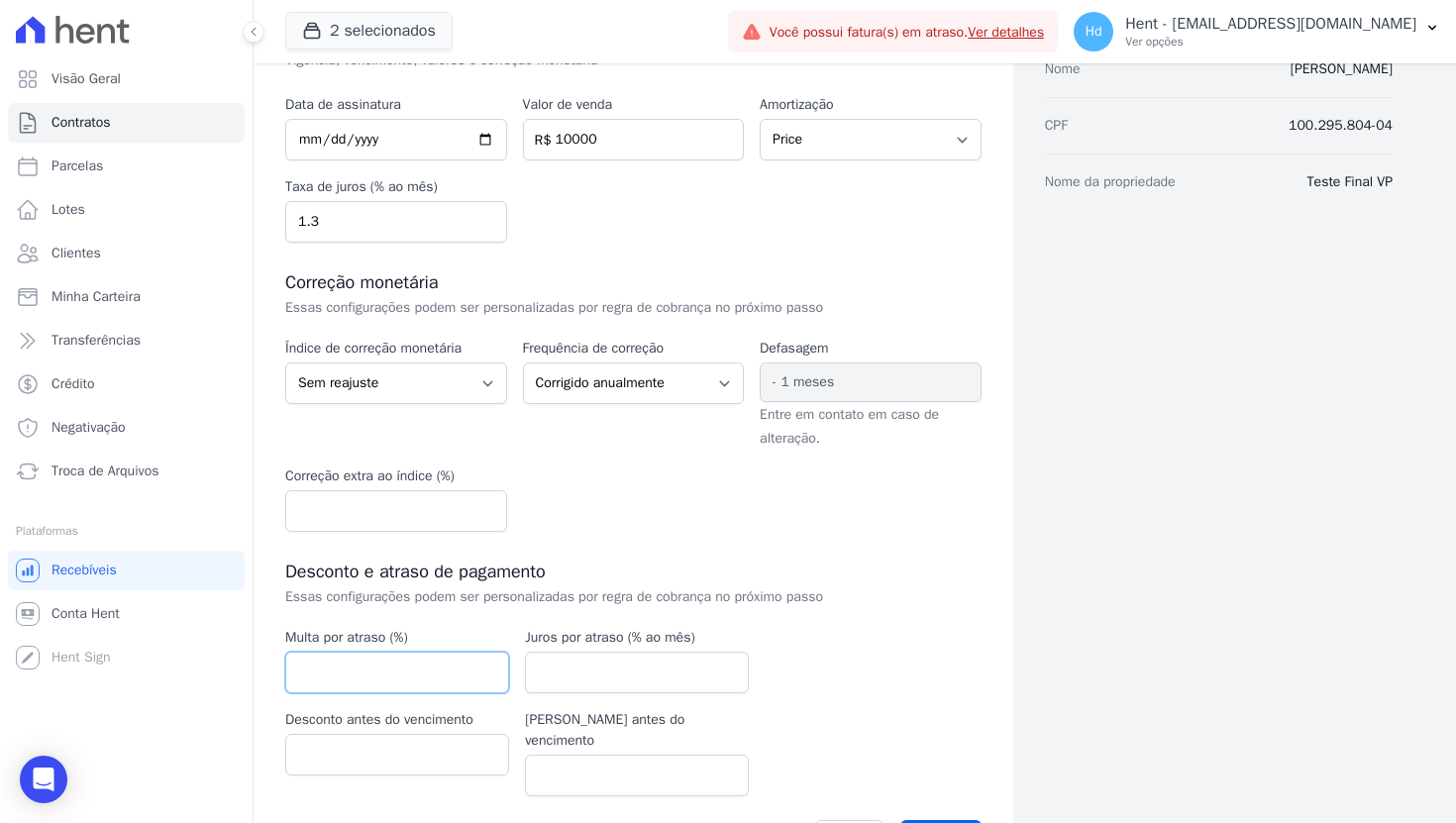 click at bounding box center (397, 672) 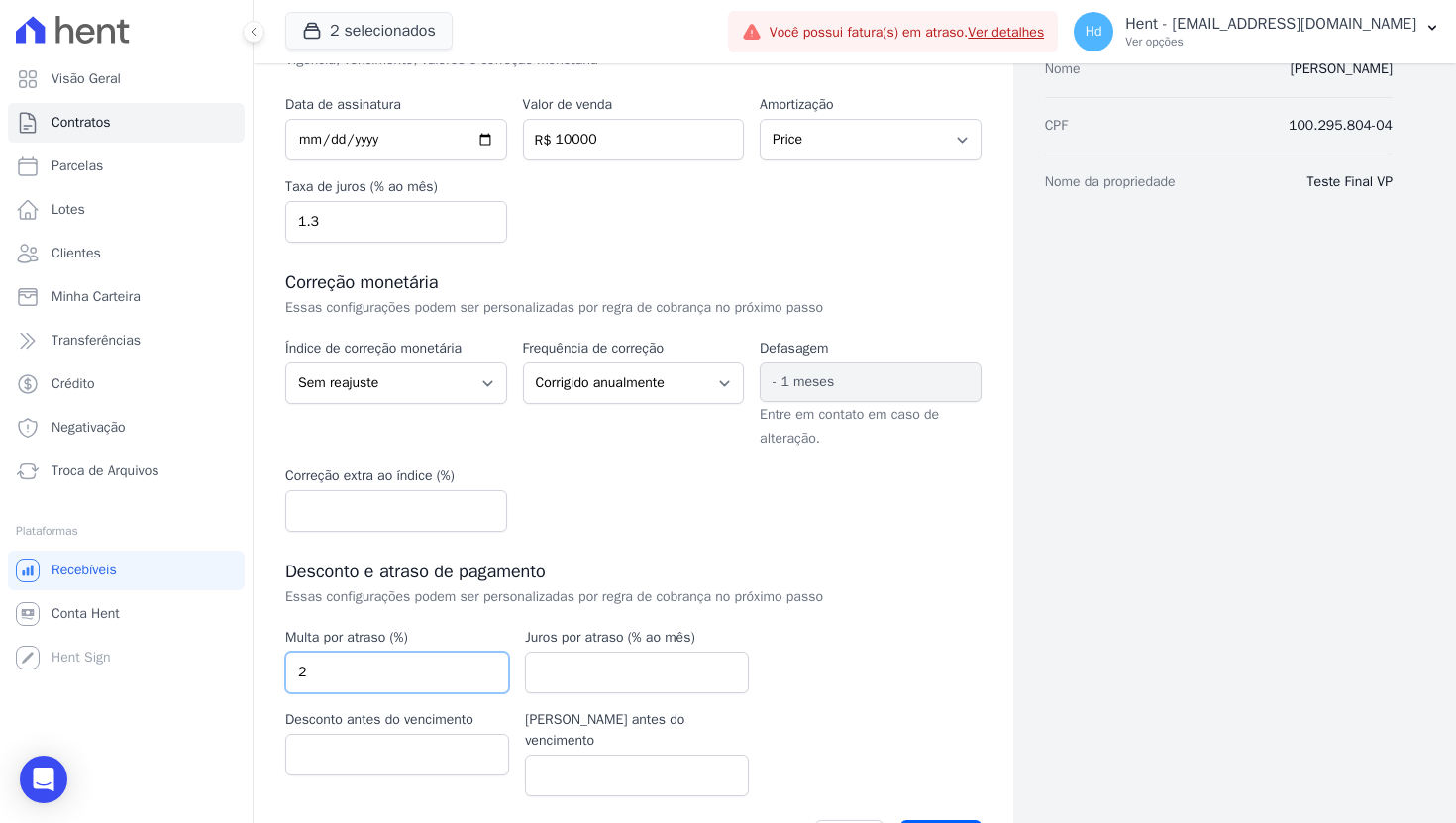 type on "2" 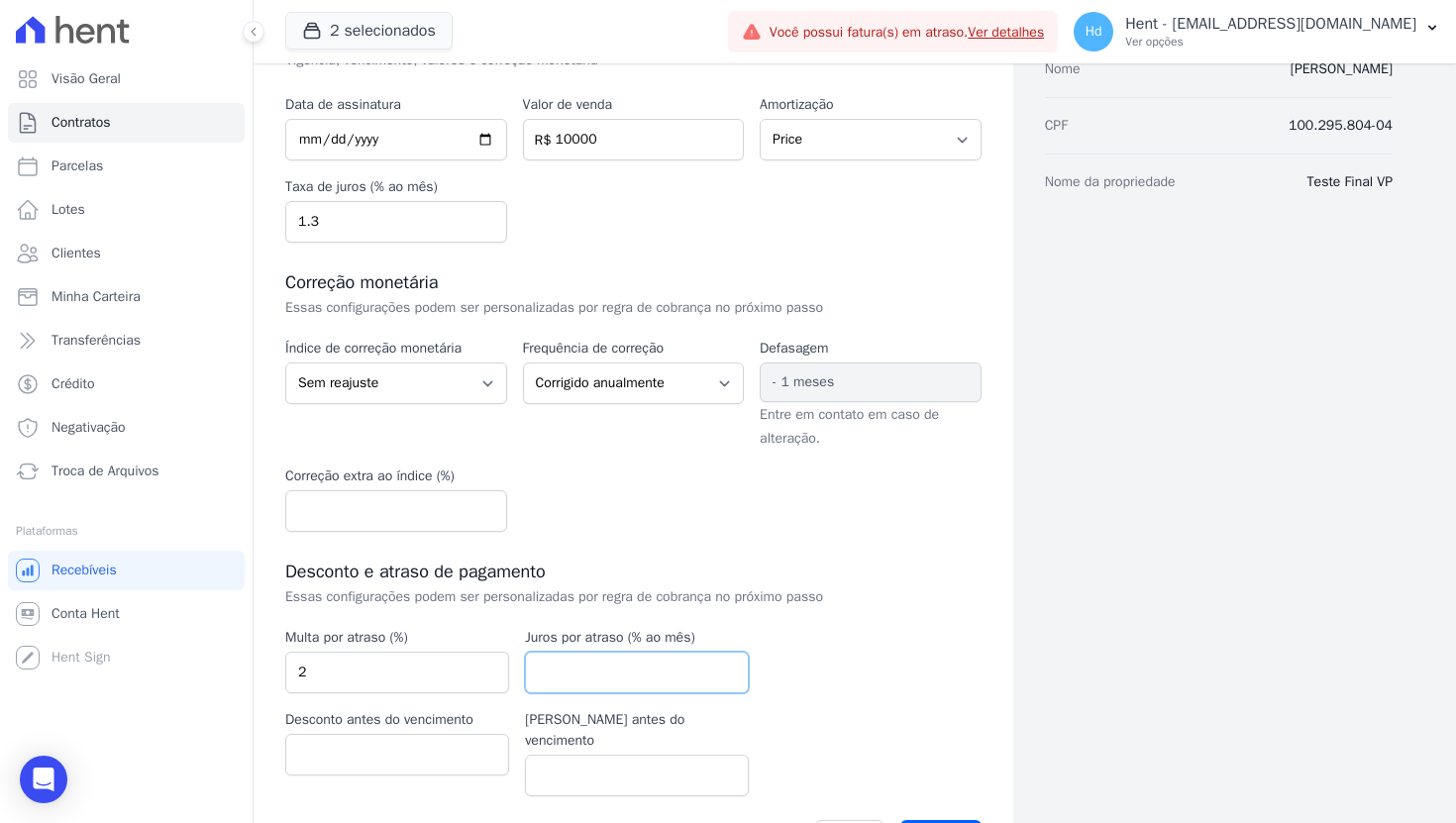 click at bounding box center [637, 672] 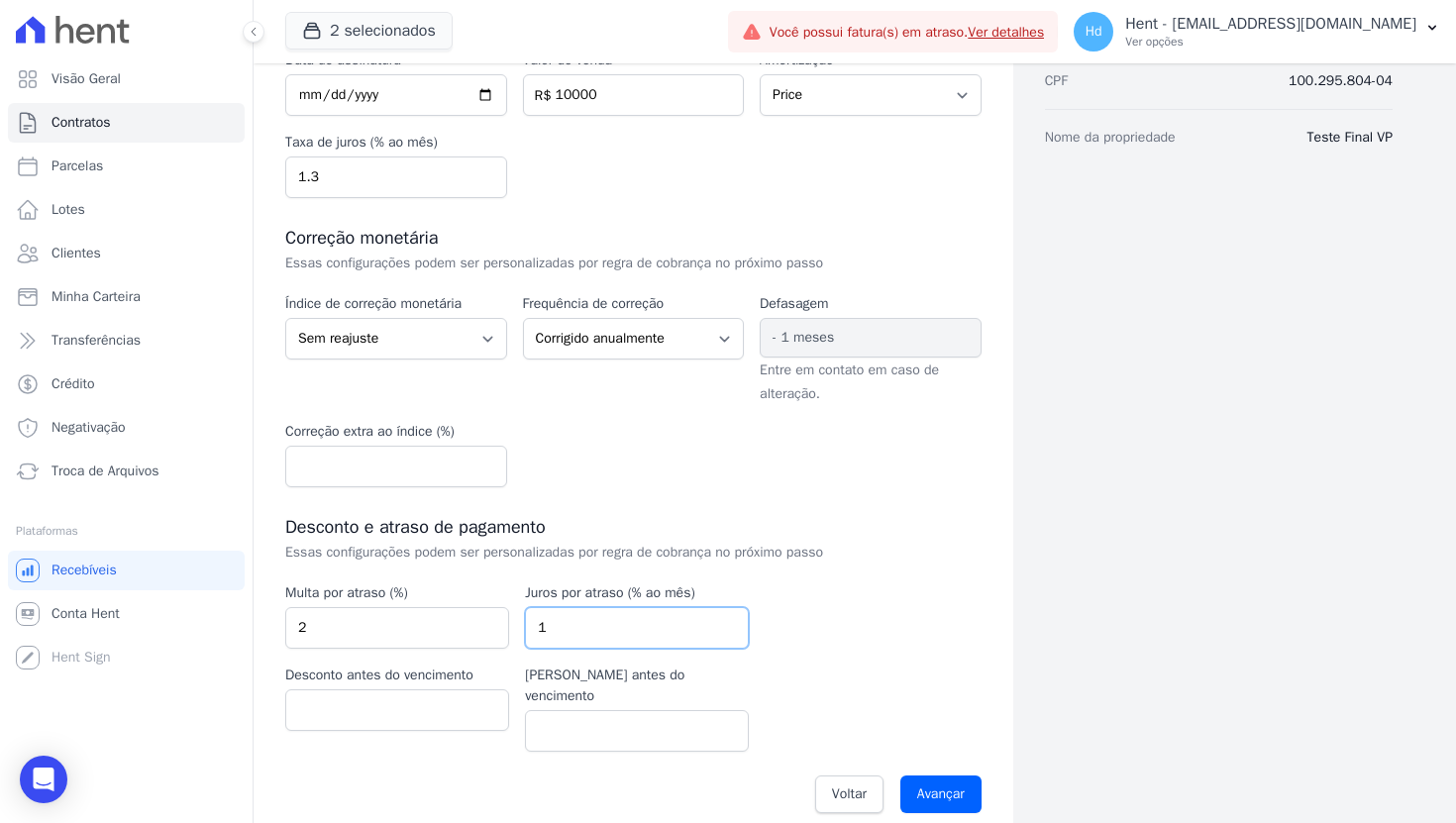scroll, scrollTop: 323, scrollLeft: 0, axis: vertical 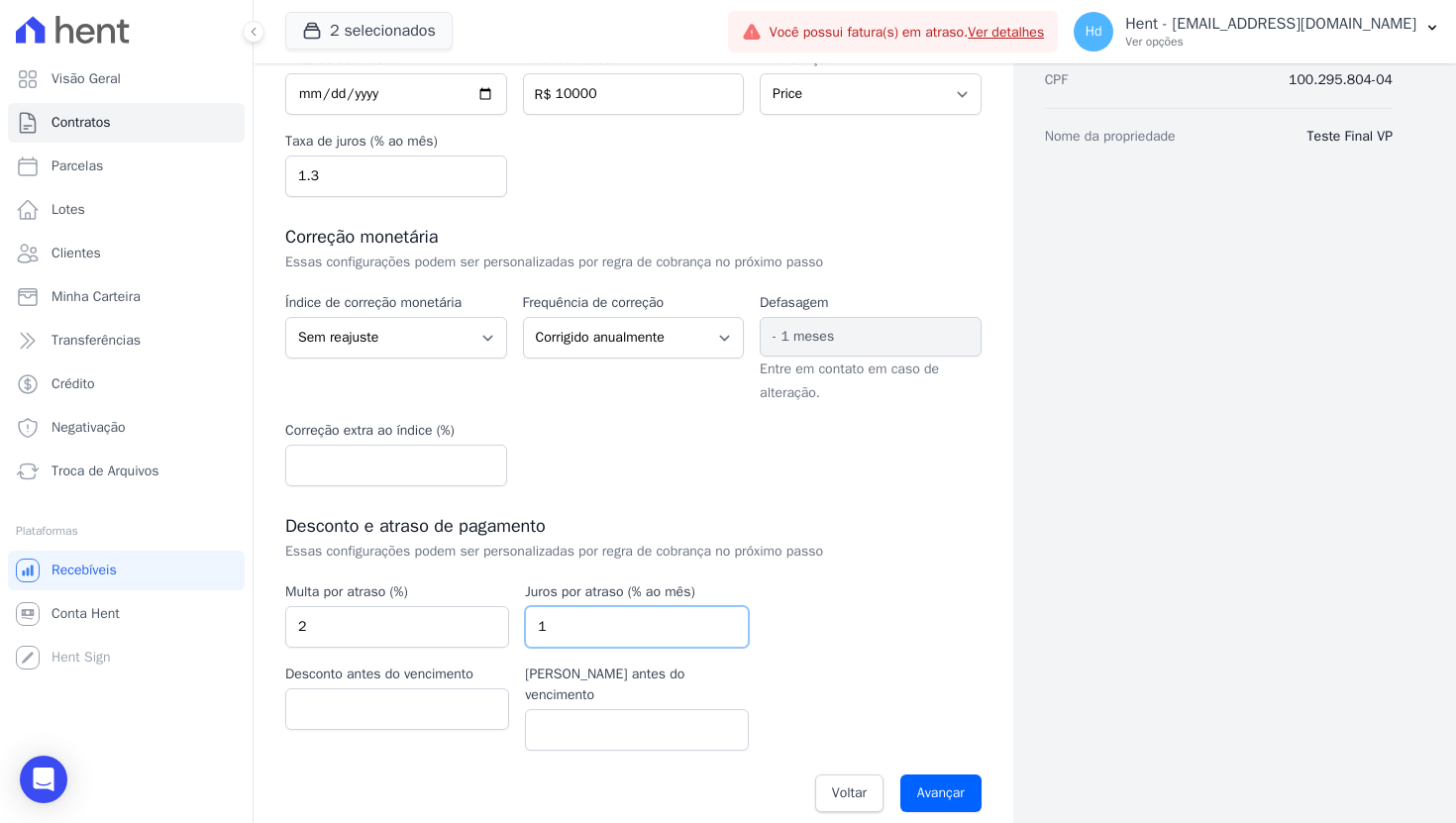type on "1" 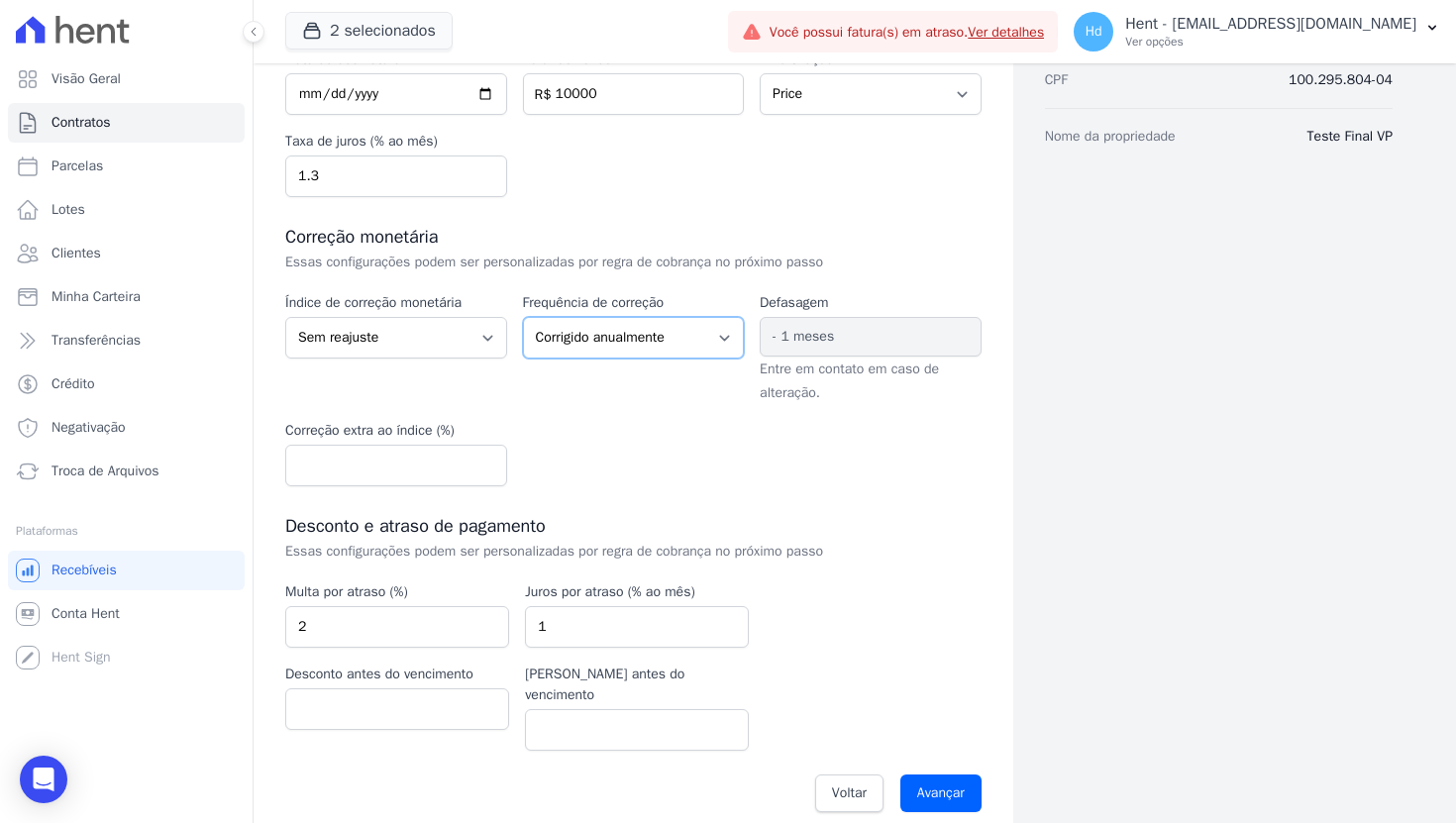 click on "Corrigido semestralmente
Corrigido mensalmente
Corrigido anualmente" at bounding box center [634, 338] 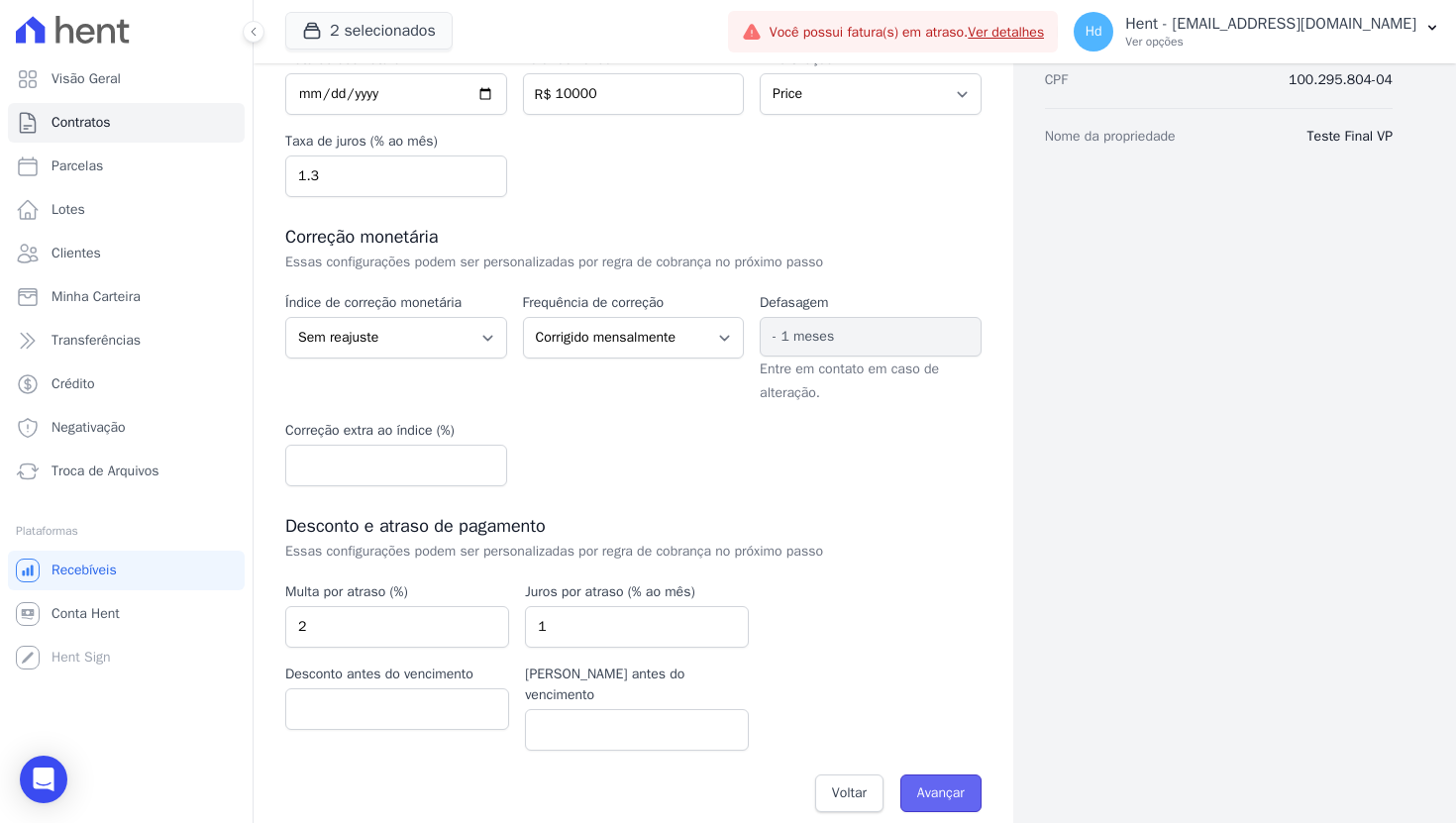 click on "Avançar" at bounding box center [941, 793] 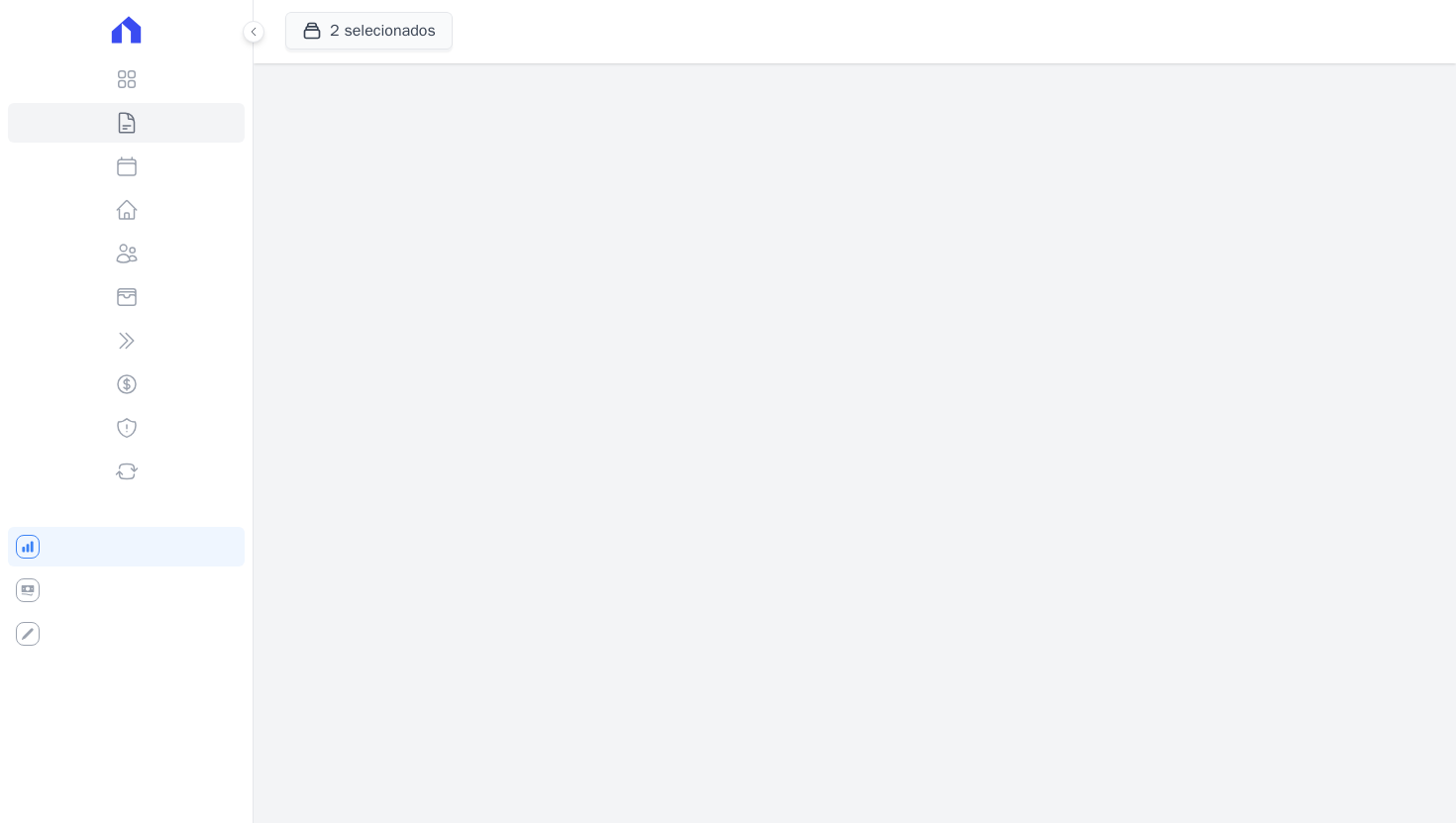 scroll, scrollTop: 0, scrollLeft: 0, axis: both 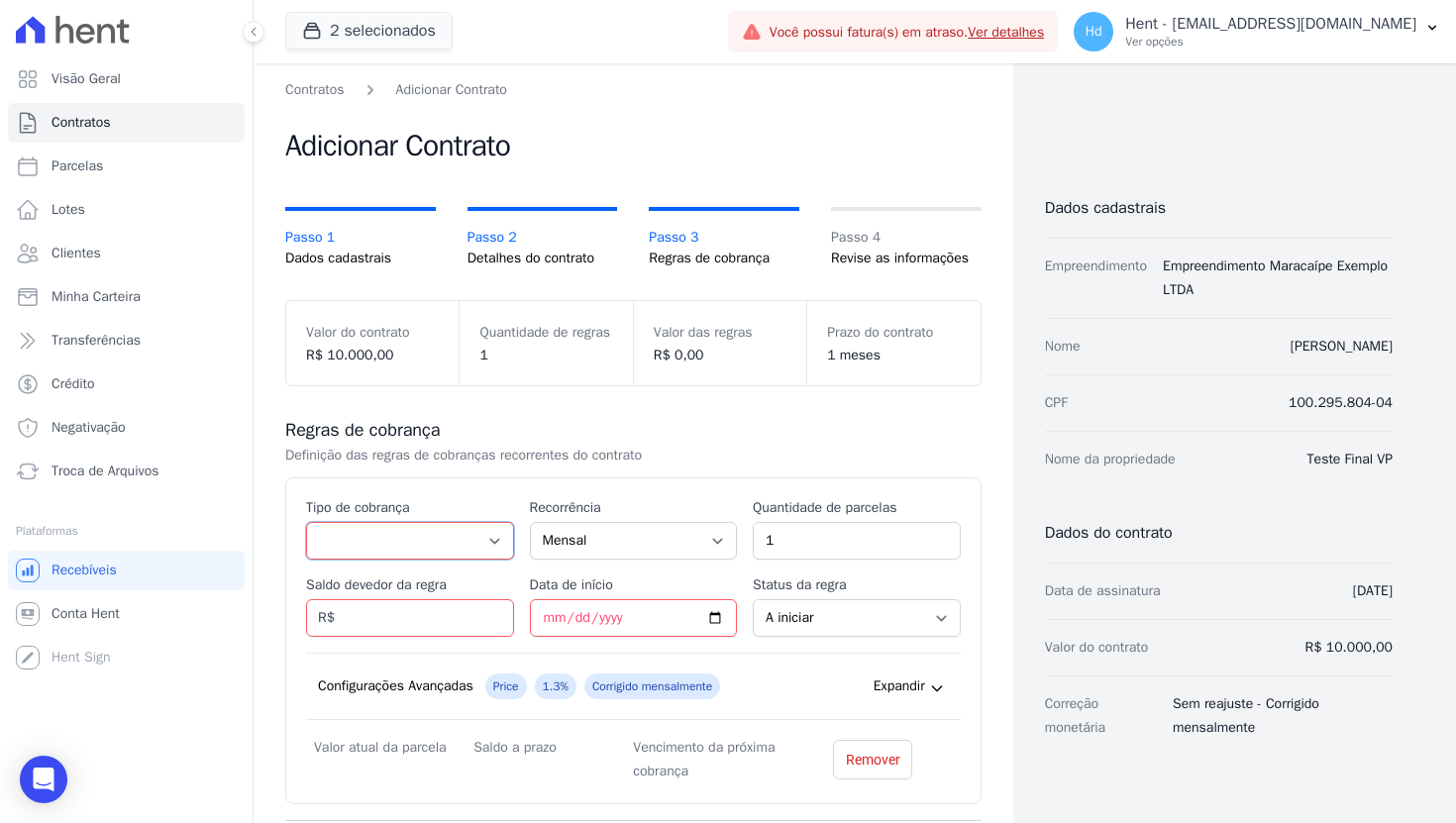 click on "Parcela Normal
Entrada
Sinal
Intercalada
Chaves
Pré-chaves
Pós-chaves
Impostos
Quitação
Outro
Financiamento Bancário" at bounding box center (410, 541) 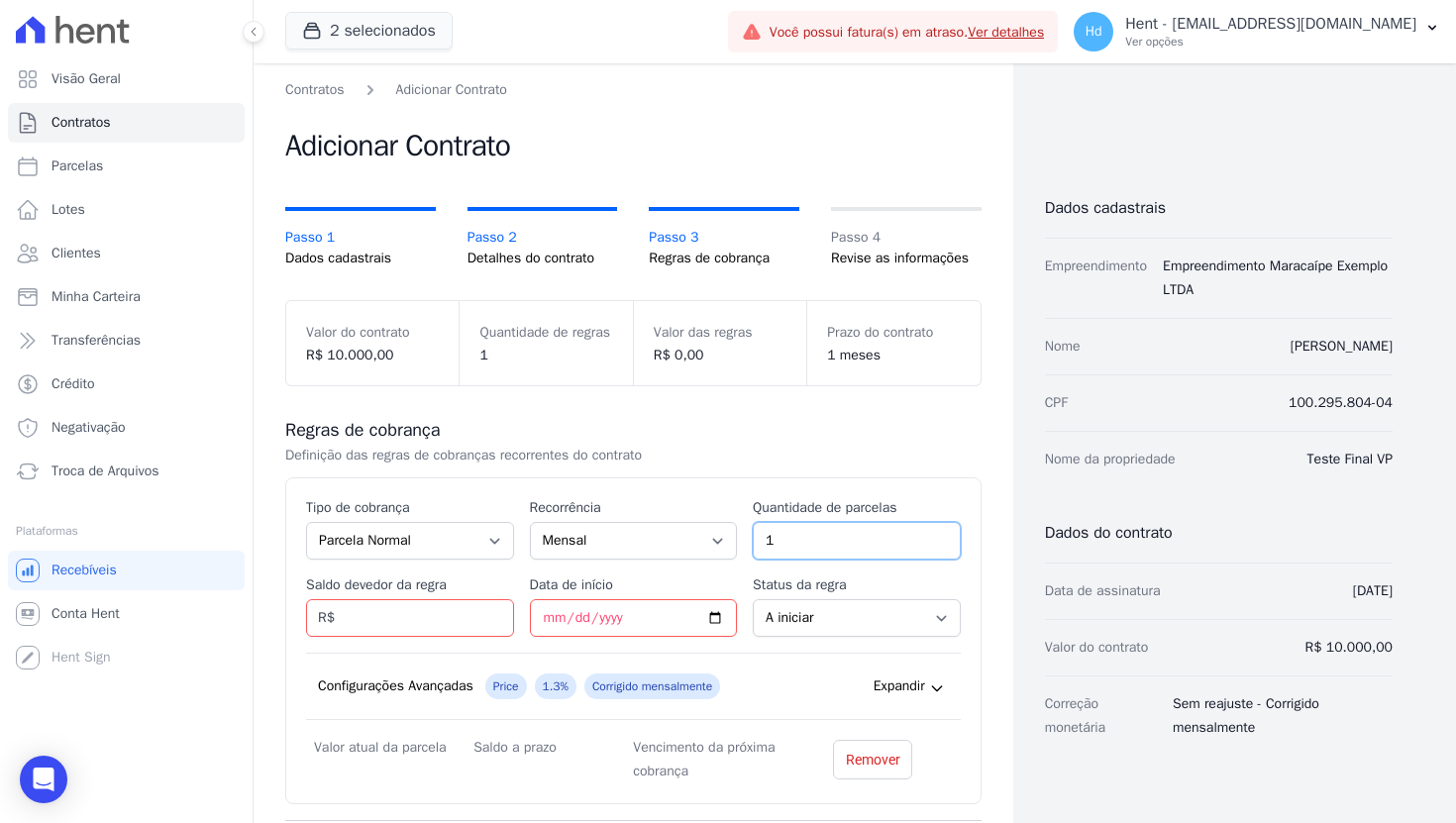click on "1" at bounding box center (857, 541) 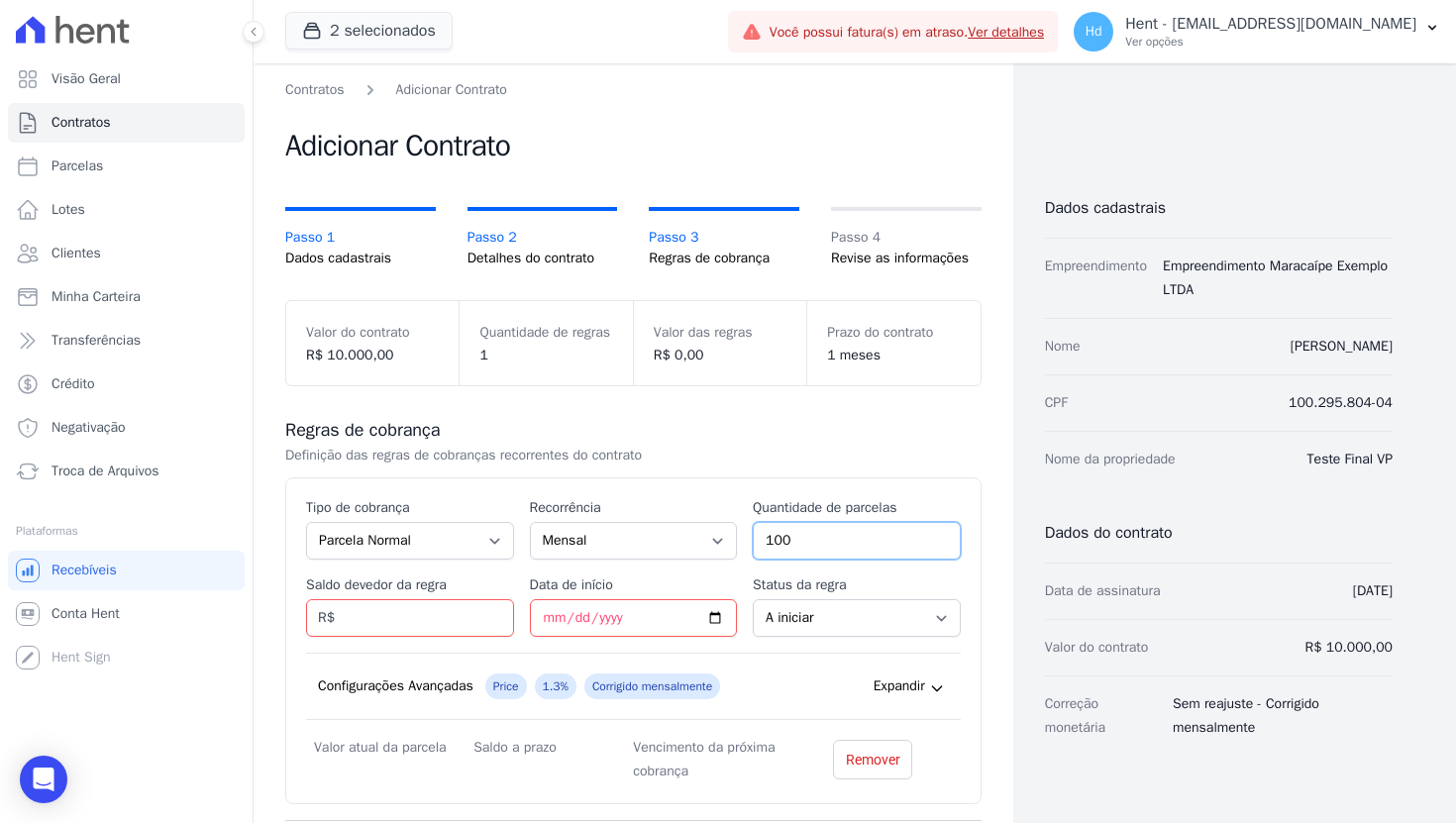 type on "100" 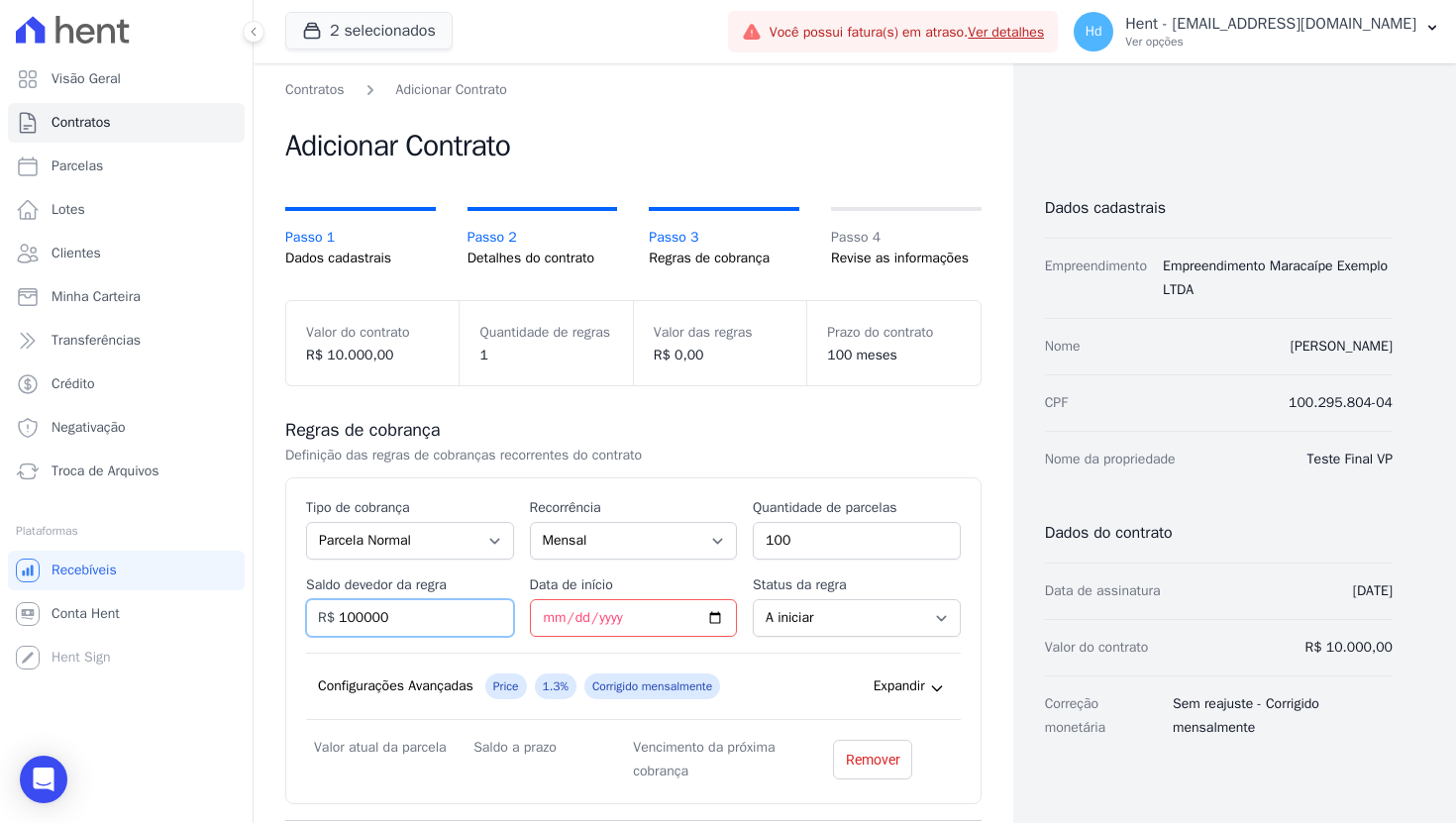type on "100000" 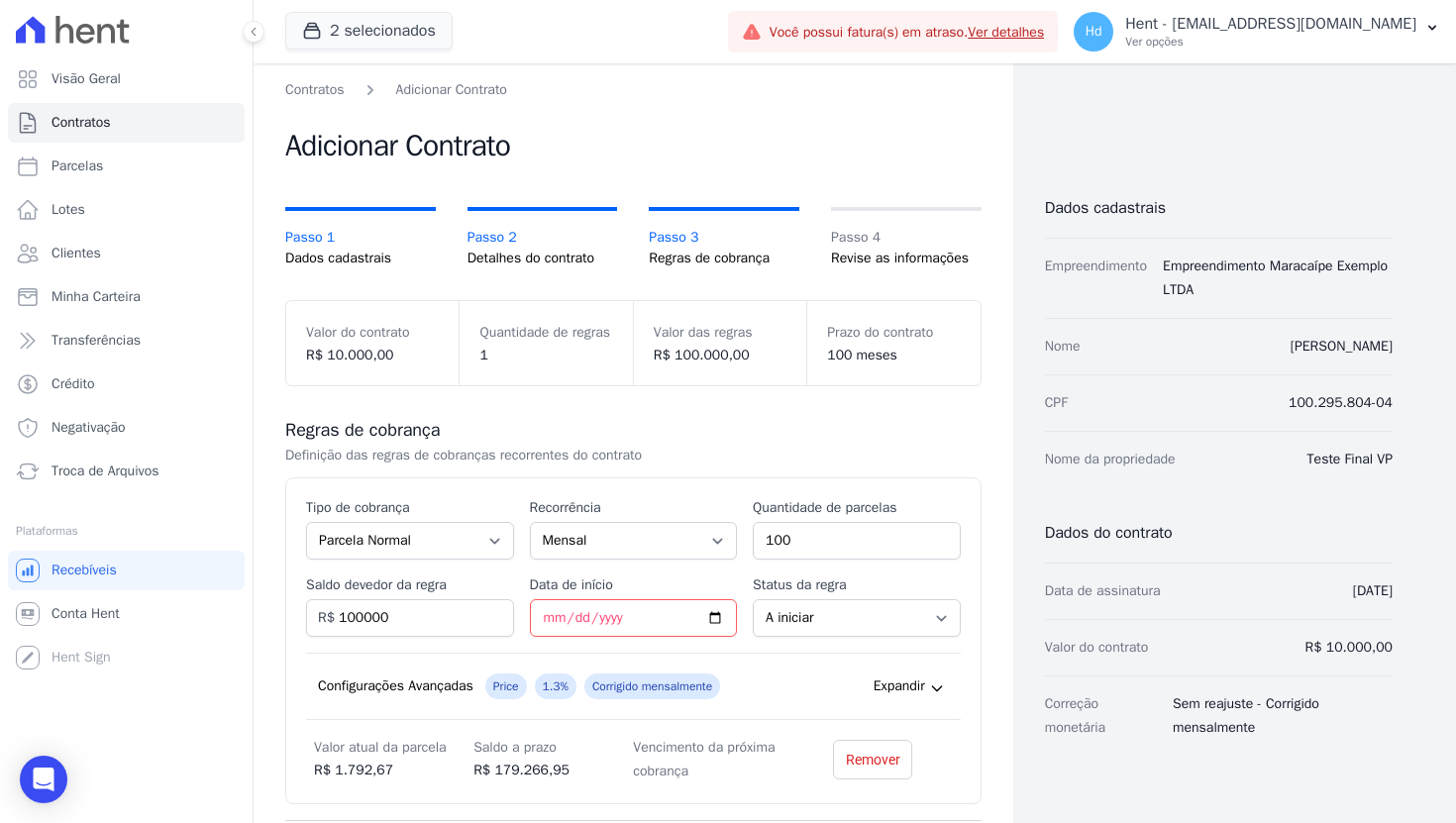 click on "Definição das regras de cobranças recorrentes do contrato" at bounding box center [618, 456] 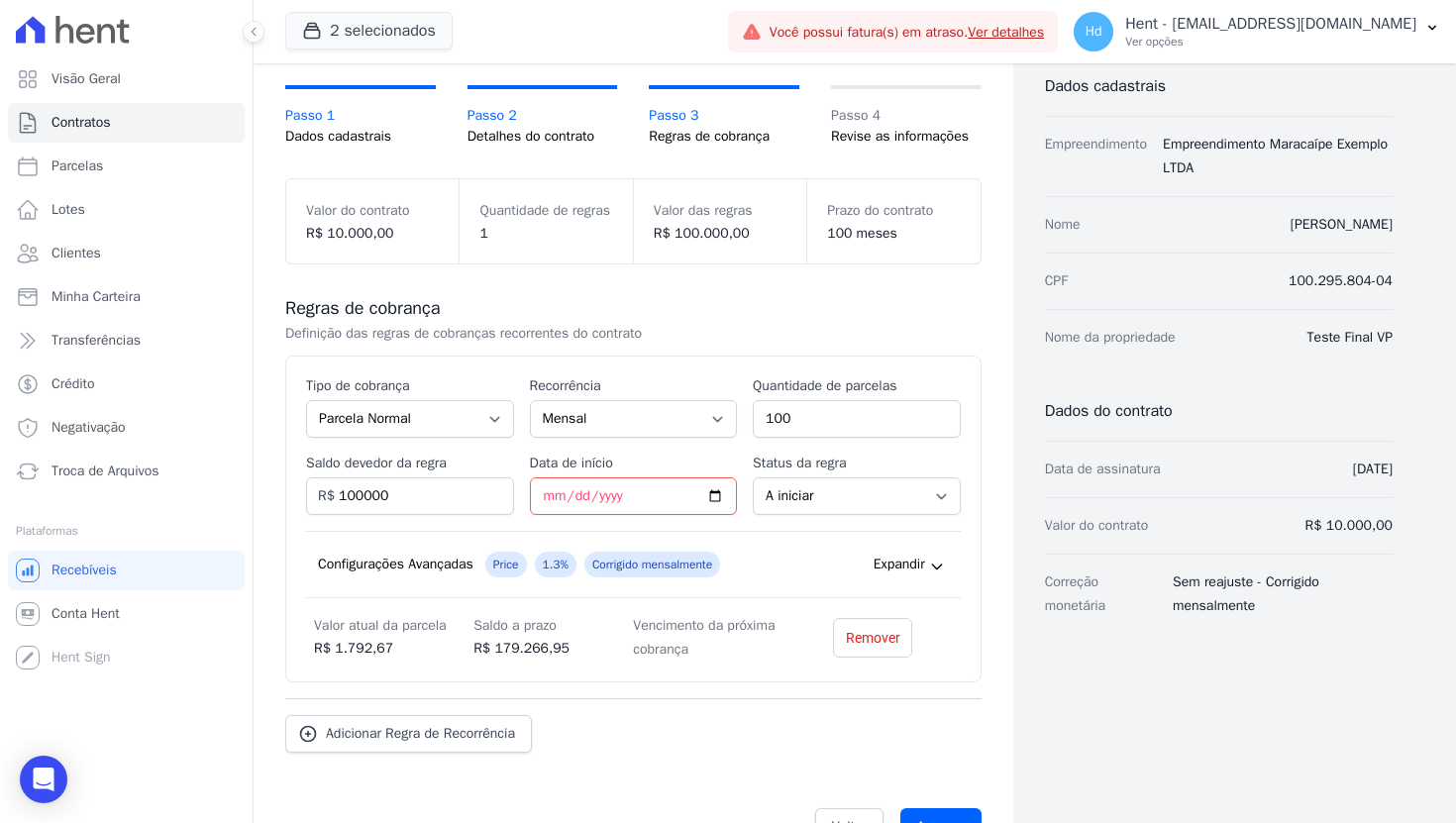 scroll, scrollTop: 137, scrollLeft: 0, axis: vertical 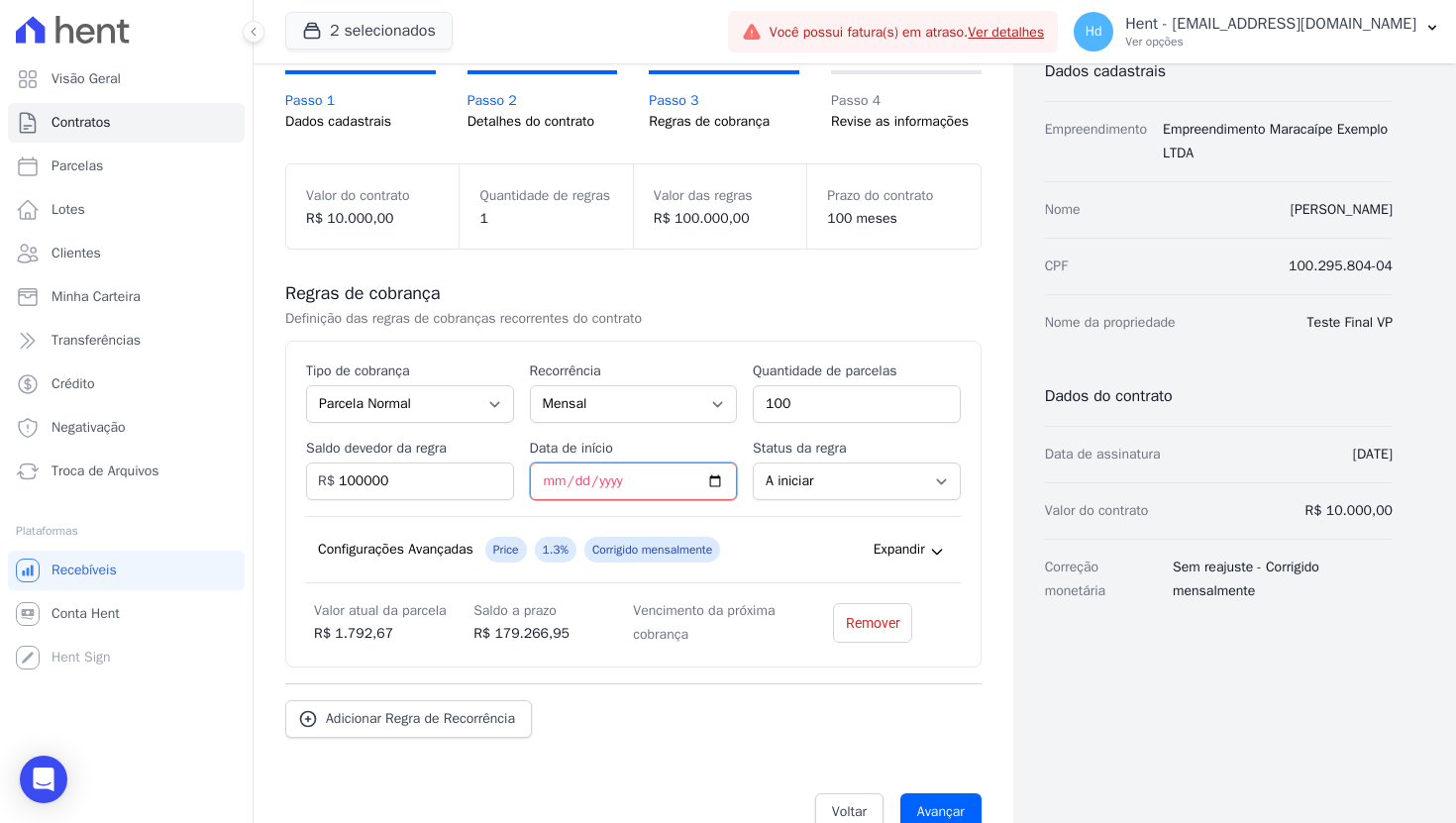 click on "Data de início" at bounding box center (634, 481) 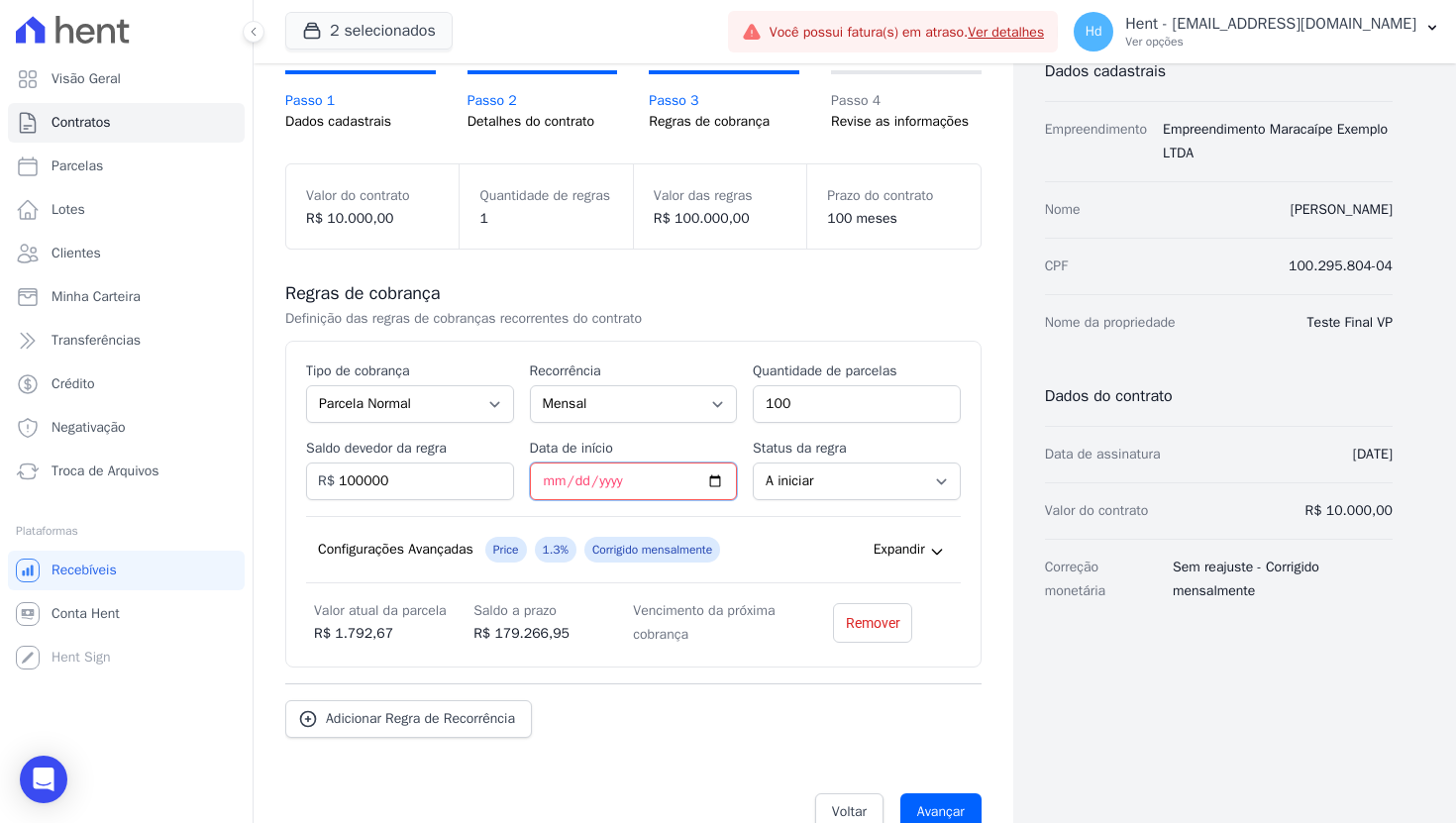type on "[DATE]" 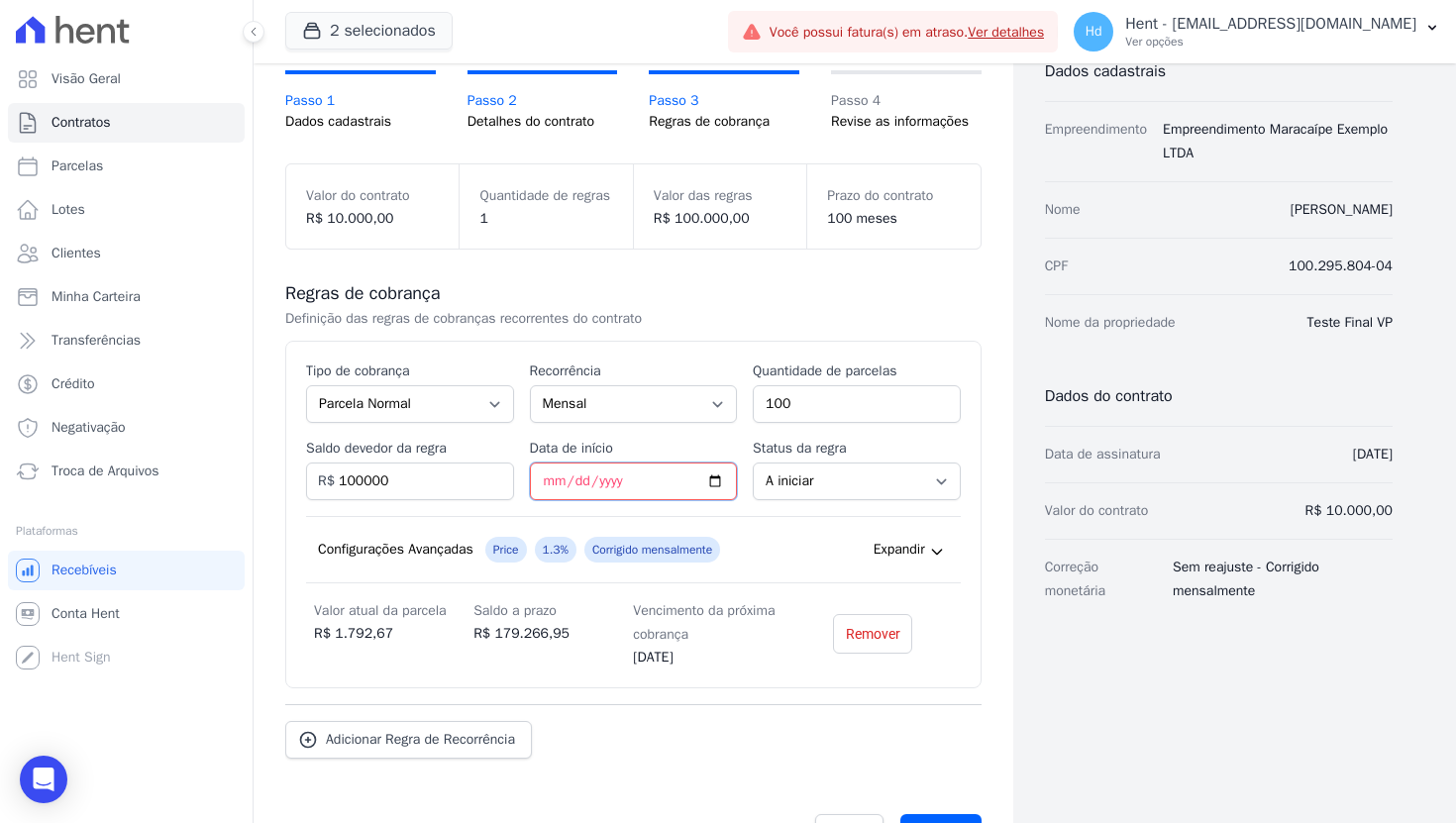 scroll, scrollTop: 221, scrollLeft: 0, axis: vertical 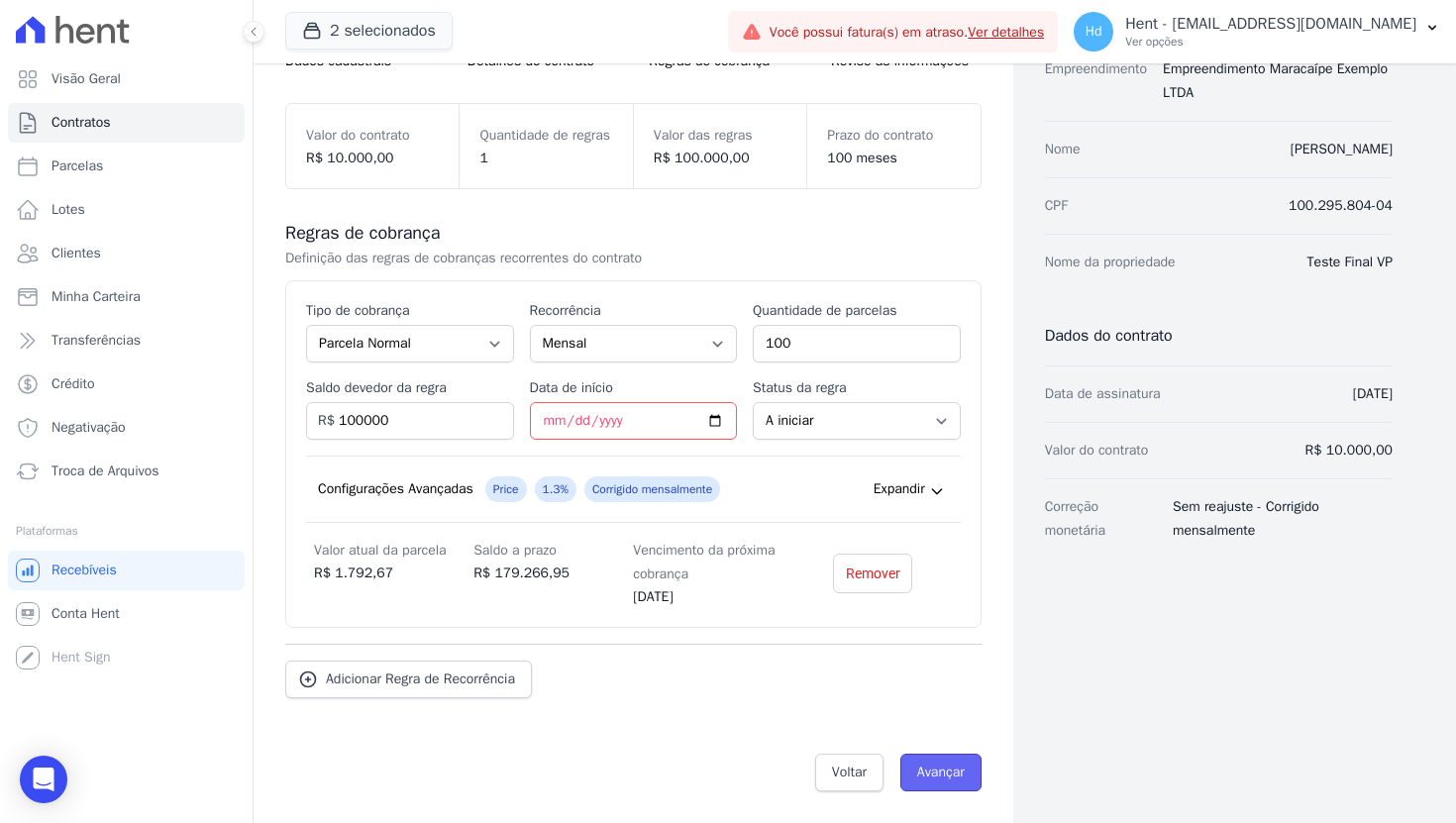 click on "Avançar" at bounding box center [941, 772] 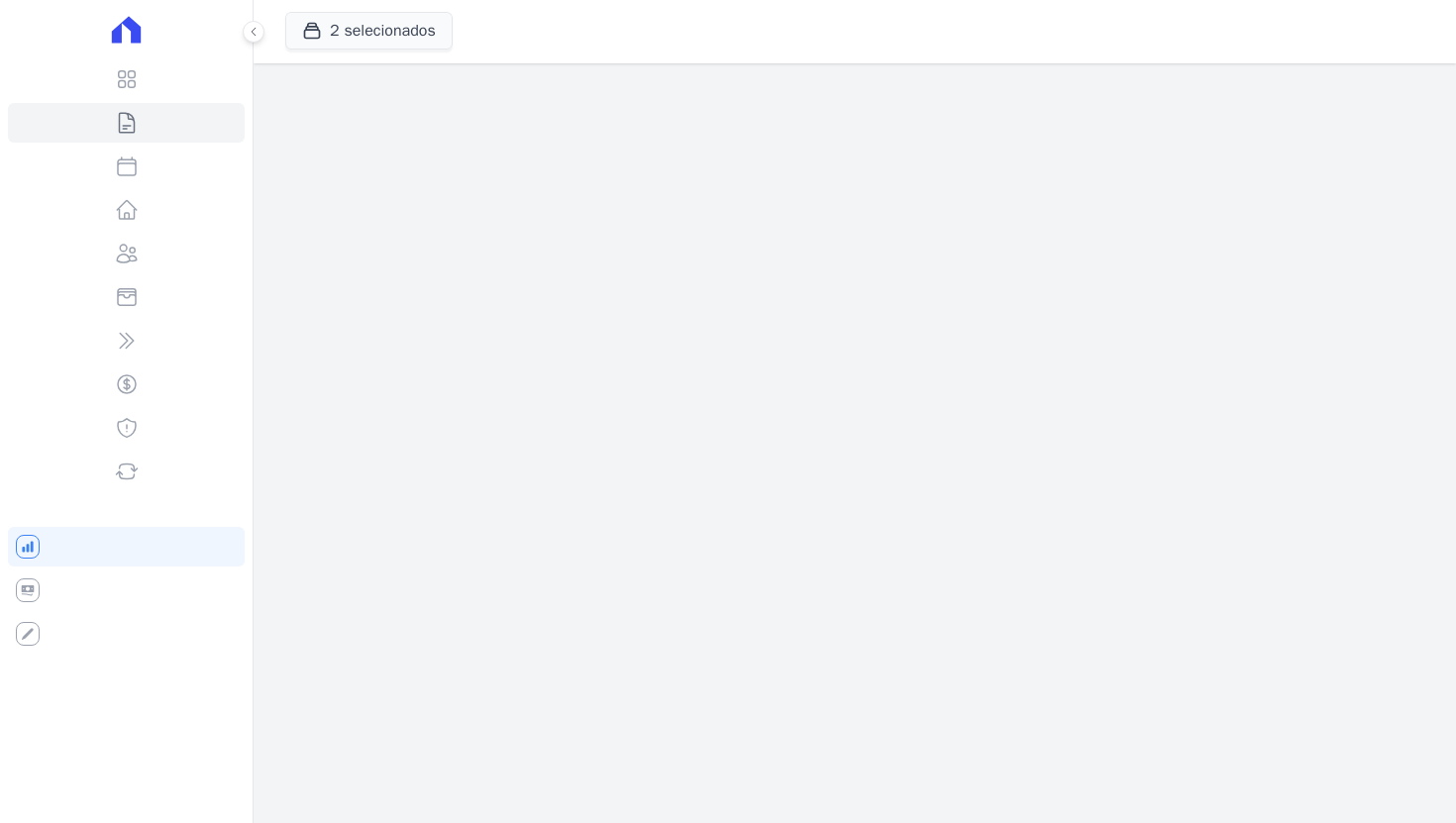 scroll, scrollTop: 0, scrollLeft: 0, axis: both 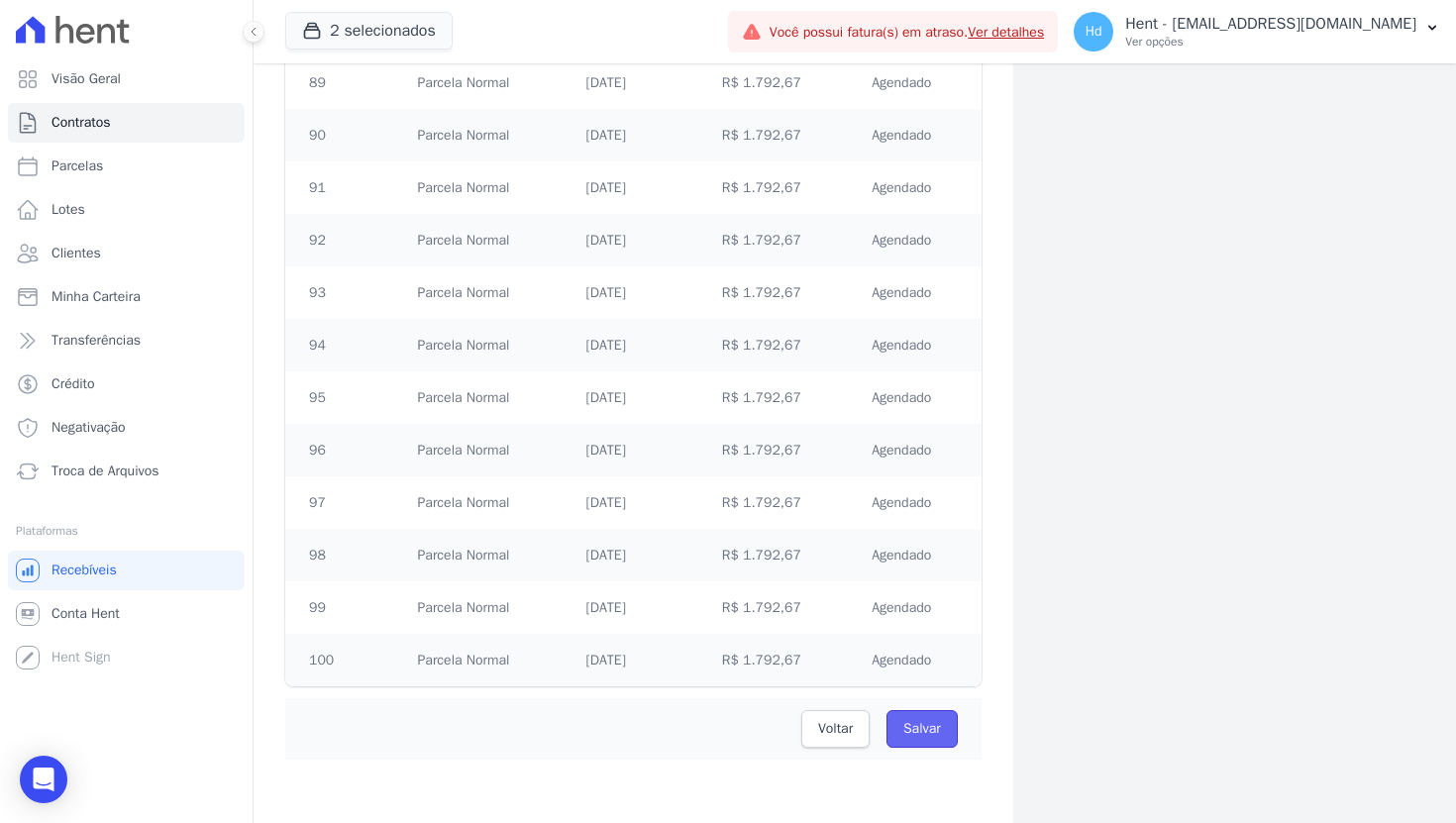 click on "Salvar" at bounding box center [922, 729] 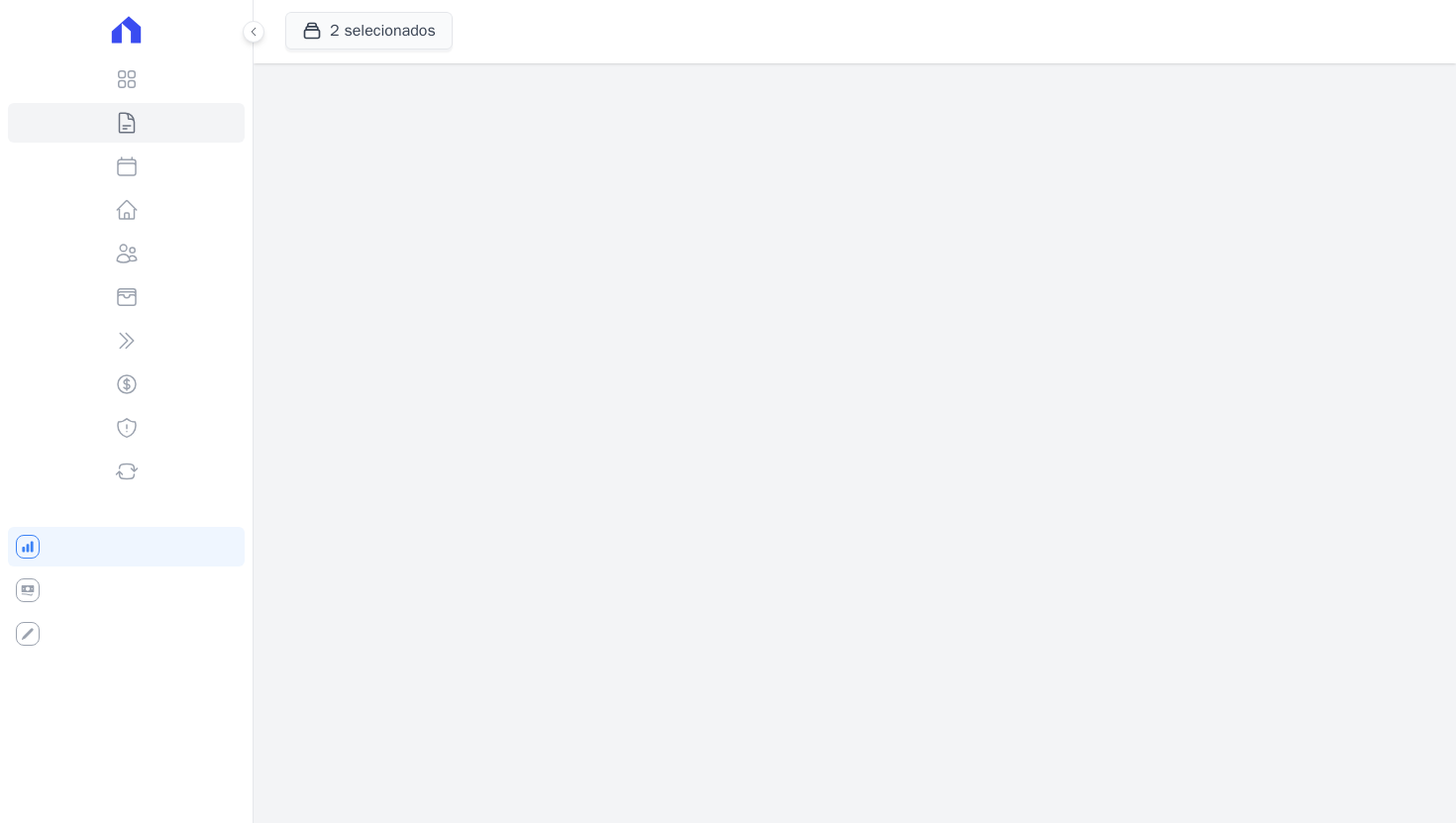 scroll, scrollTop: 0, scrollLeft: 0, axis: both 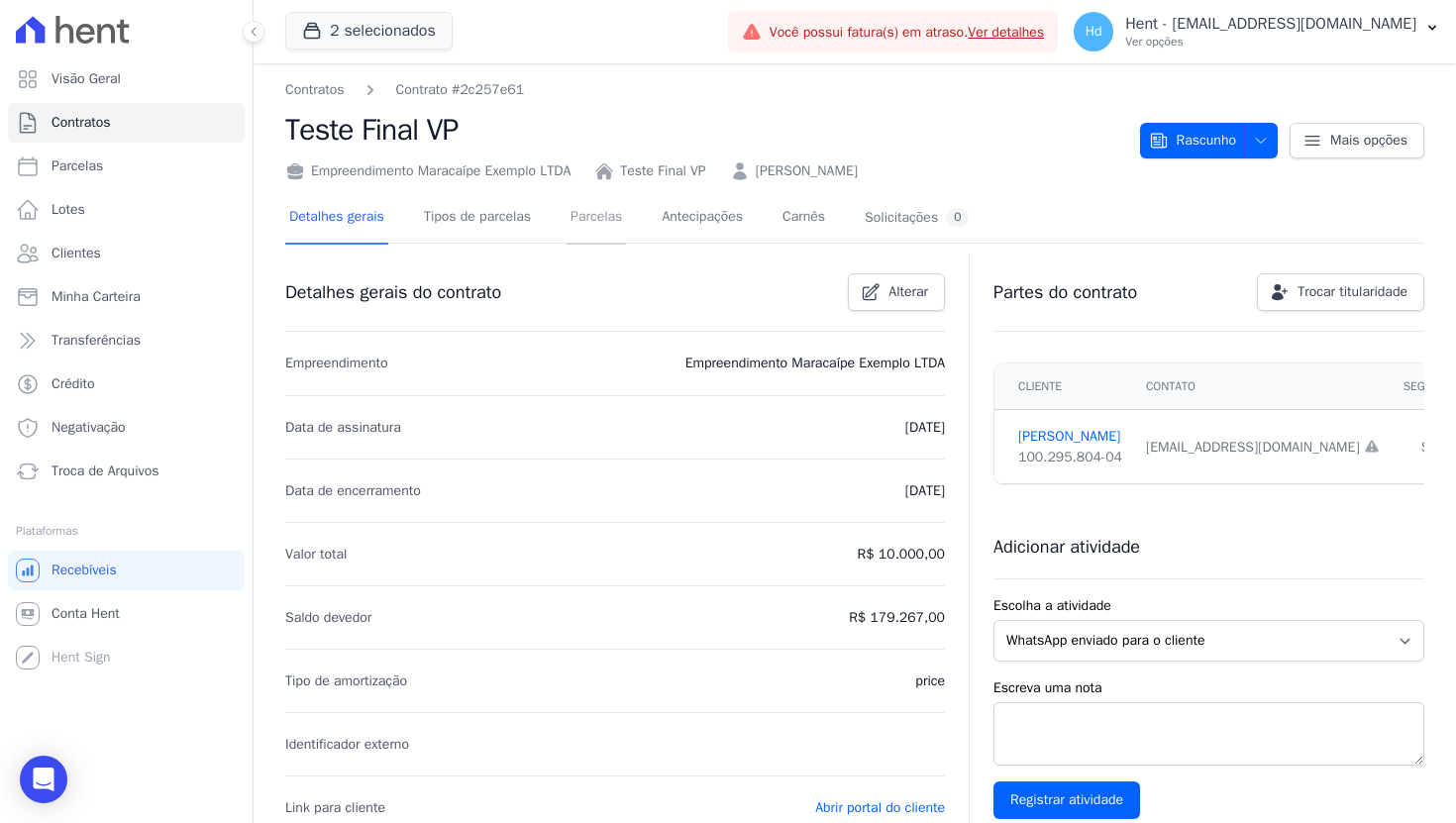click on "Parcelas" at bounding box center [596, 218] 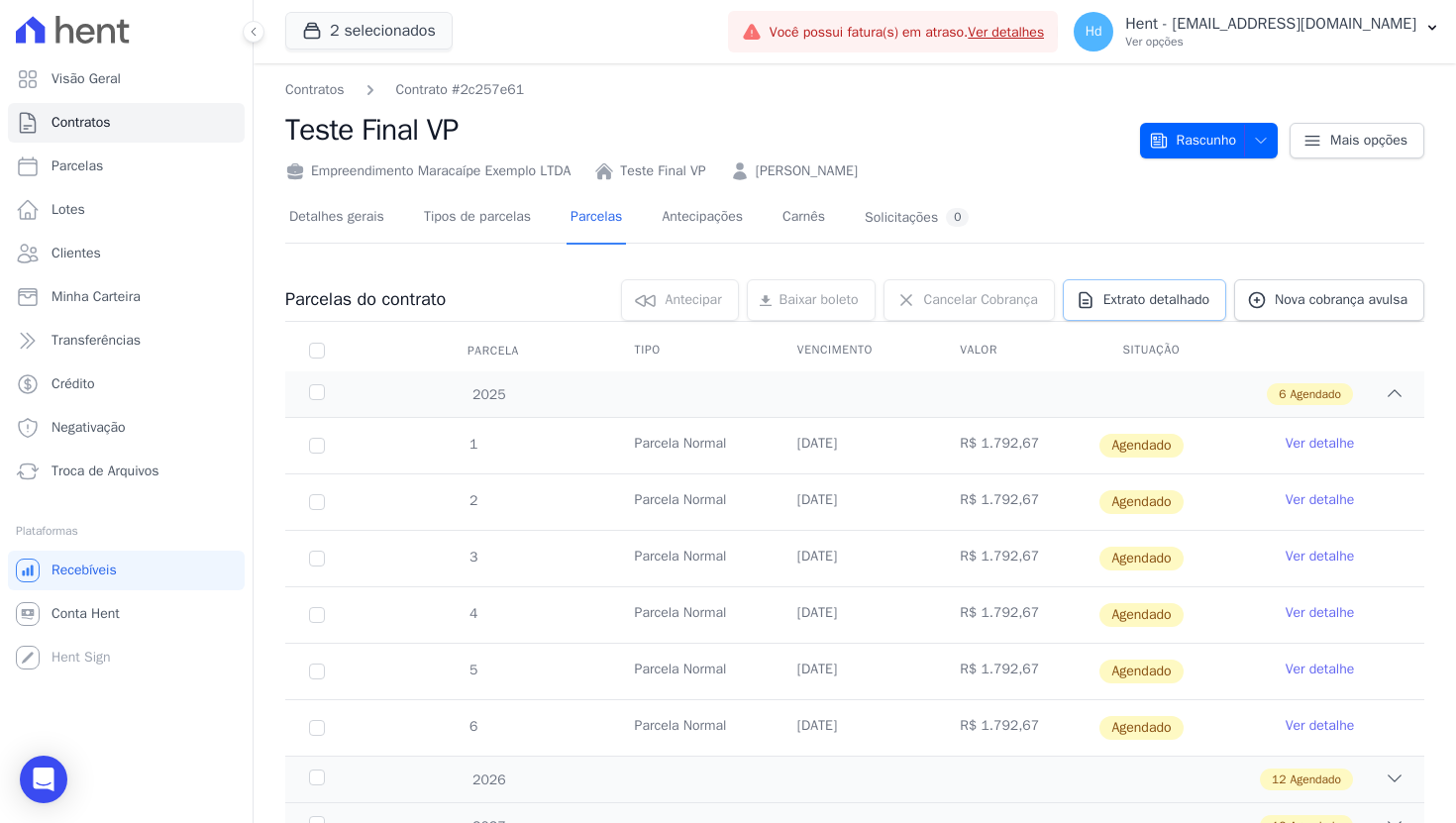 click on "Extrato detalhado" at bounding box center (1156, 300) 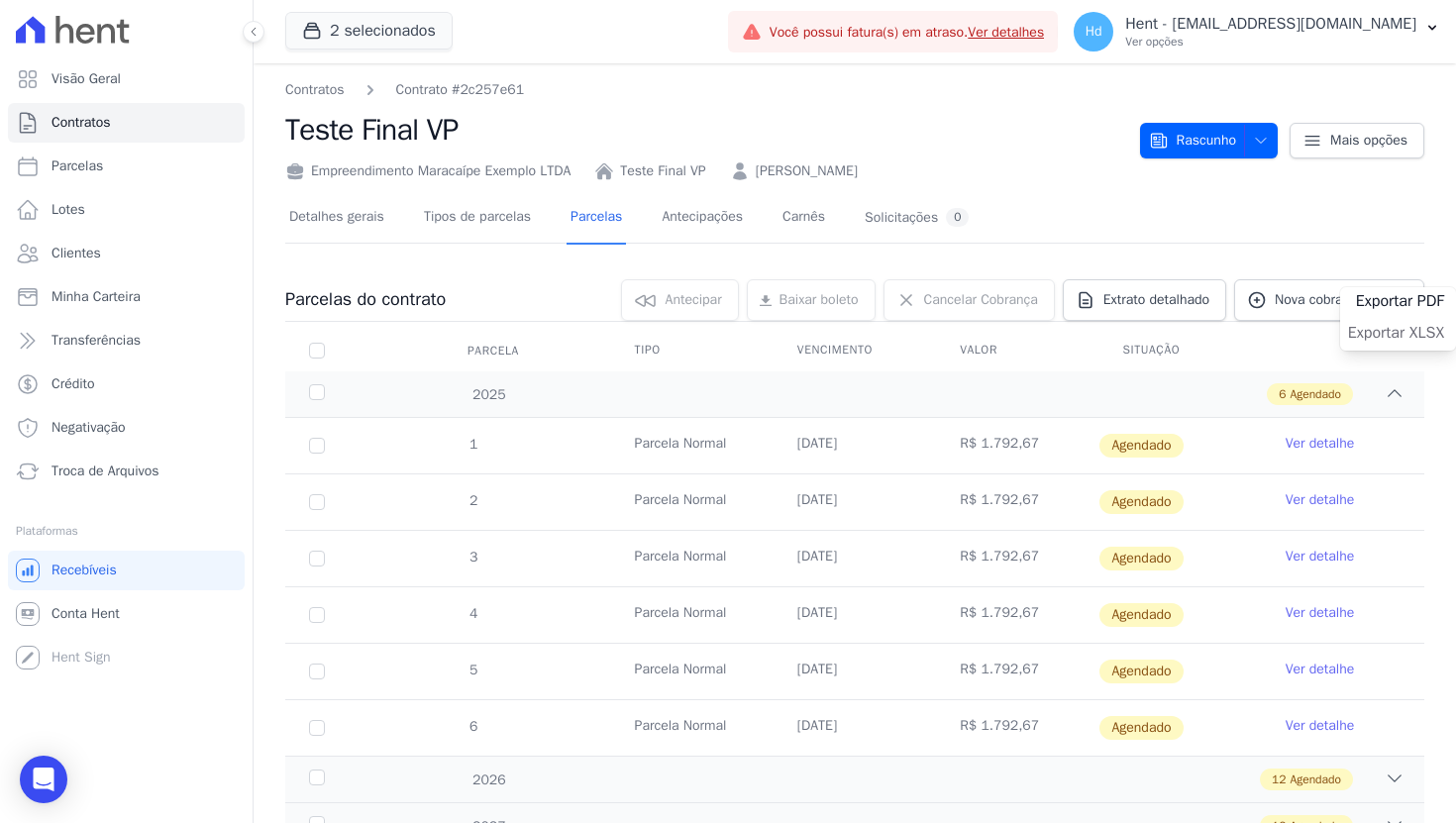 click on "Exportar XLSX" at bounding box center [1396, 333] 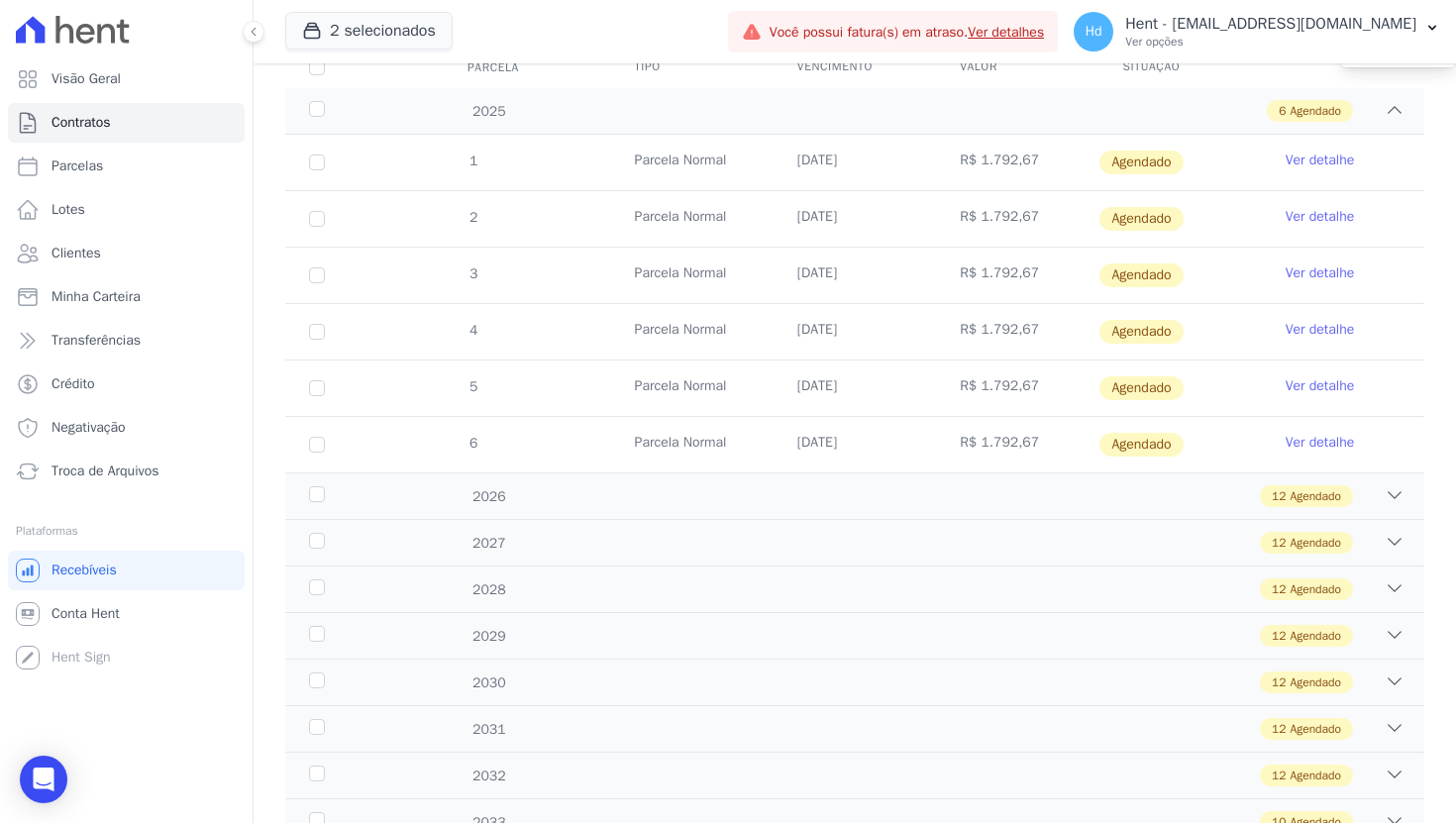 scroll, scrollTop: 364, scrollLeft: 0, axis: vertical 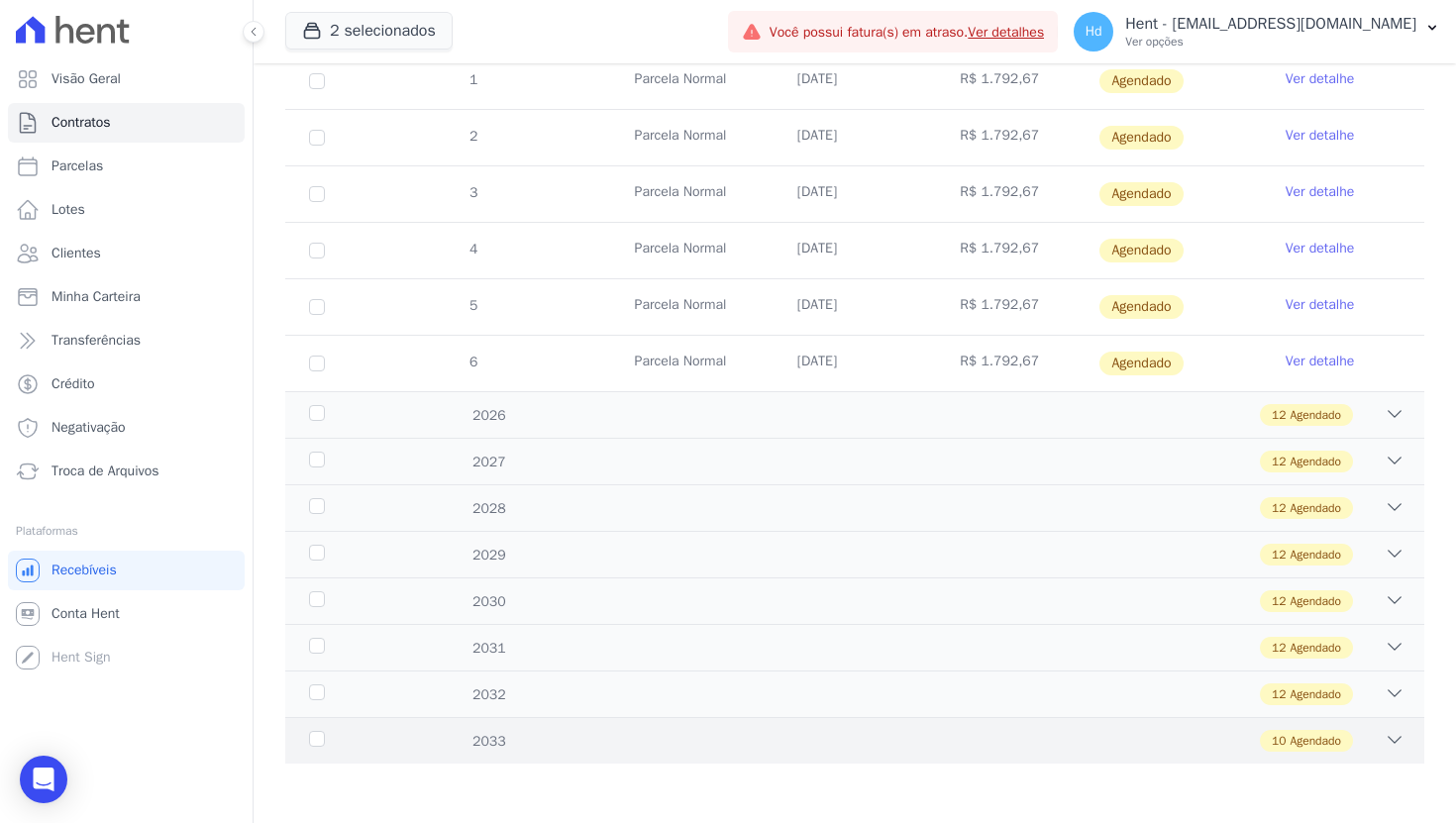 click 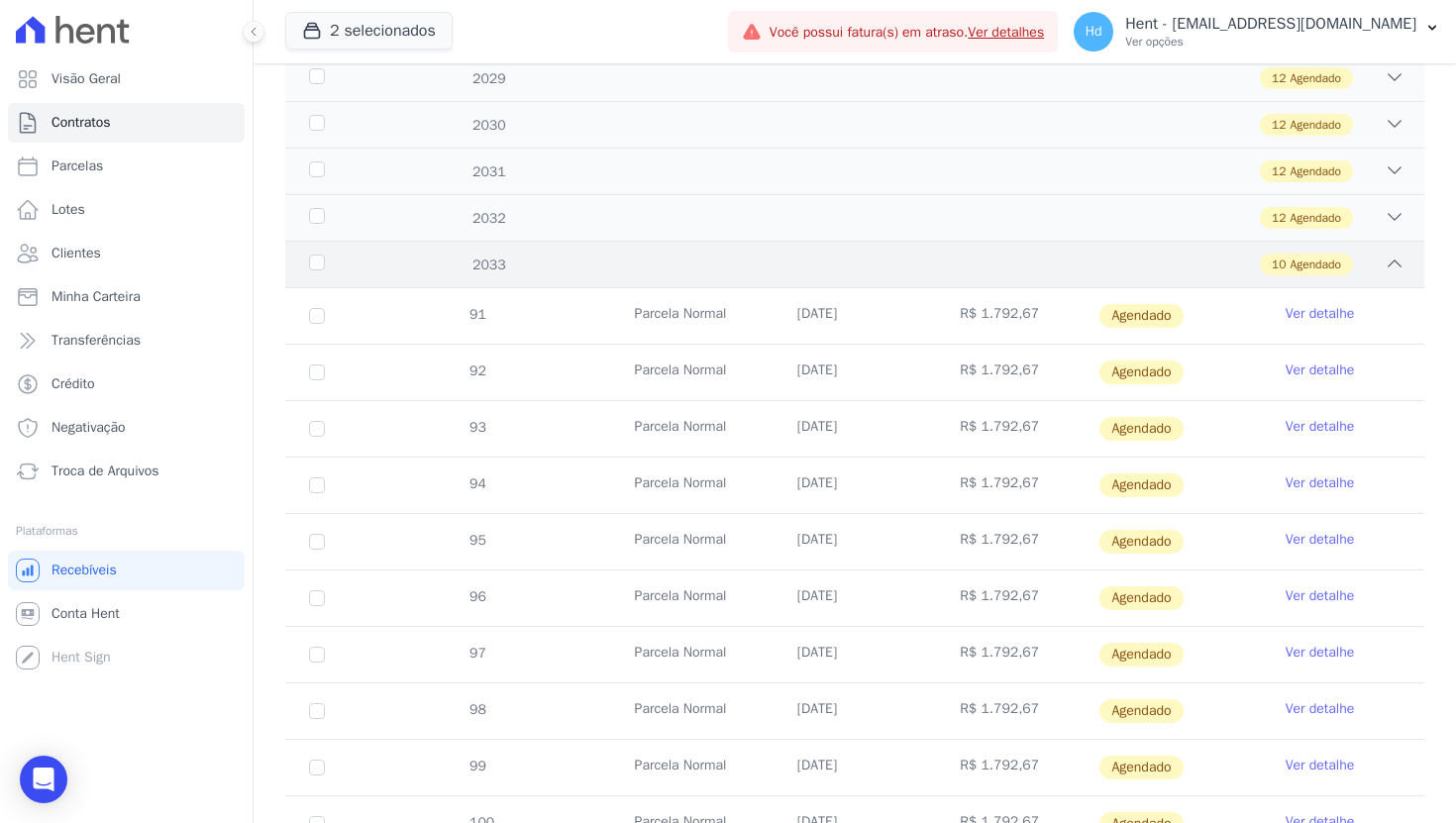 scroll, scrollTop: 929, scrollLeft: 0, axis: vertical 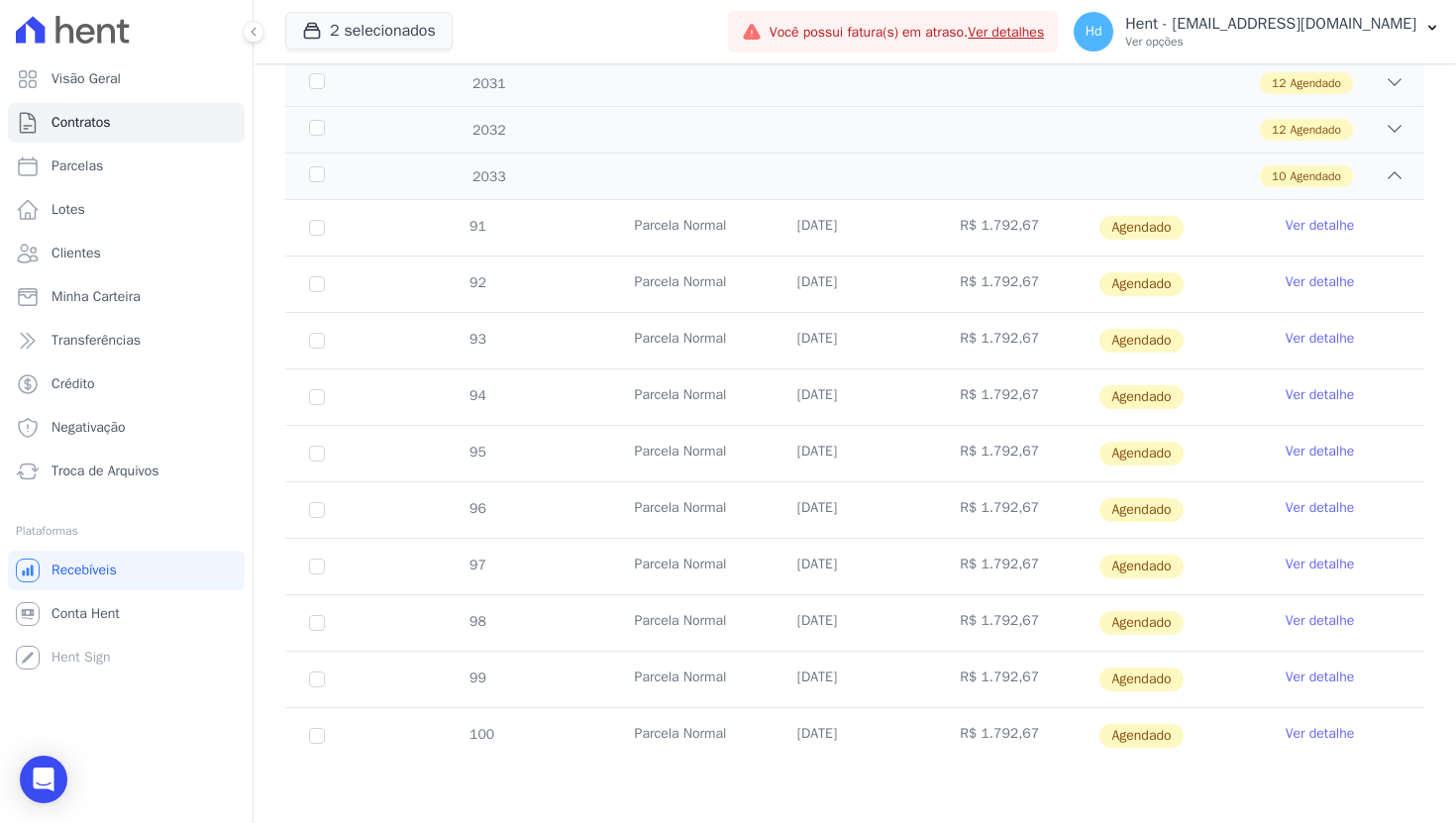 click on "Ver detalhe" at bounding box center [1320, 734] 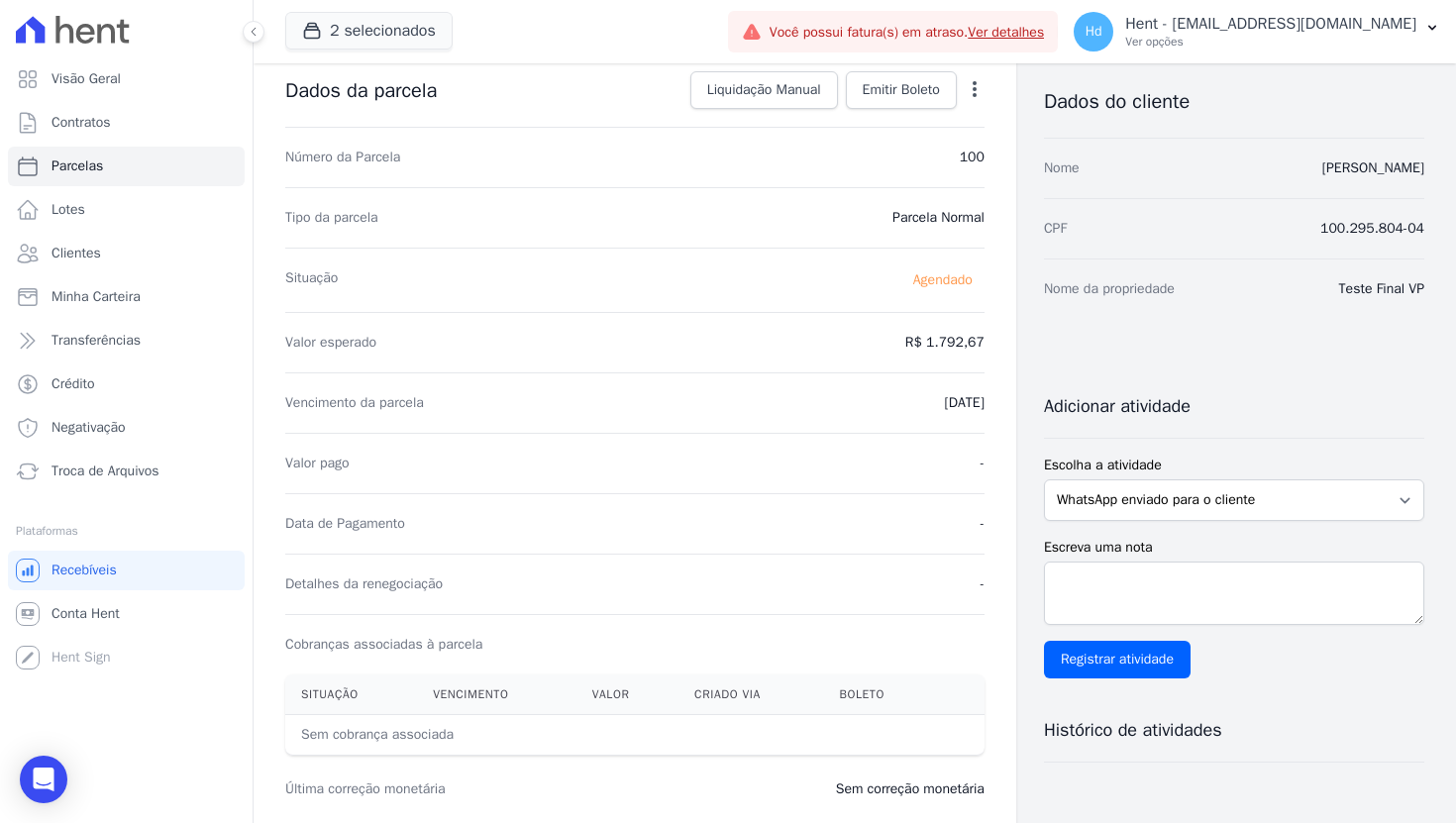 scroll, scrollTop: 105, scrollLeft: 0, axis: vertical 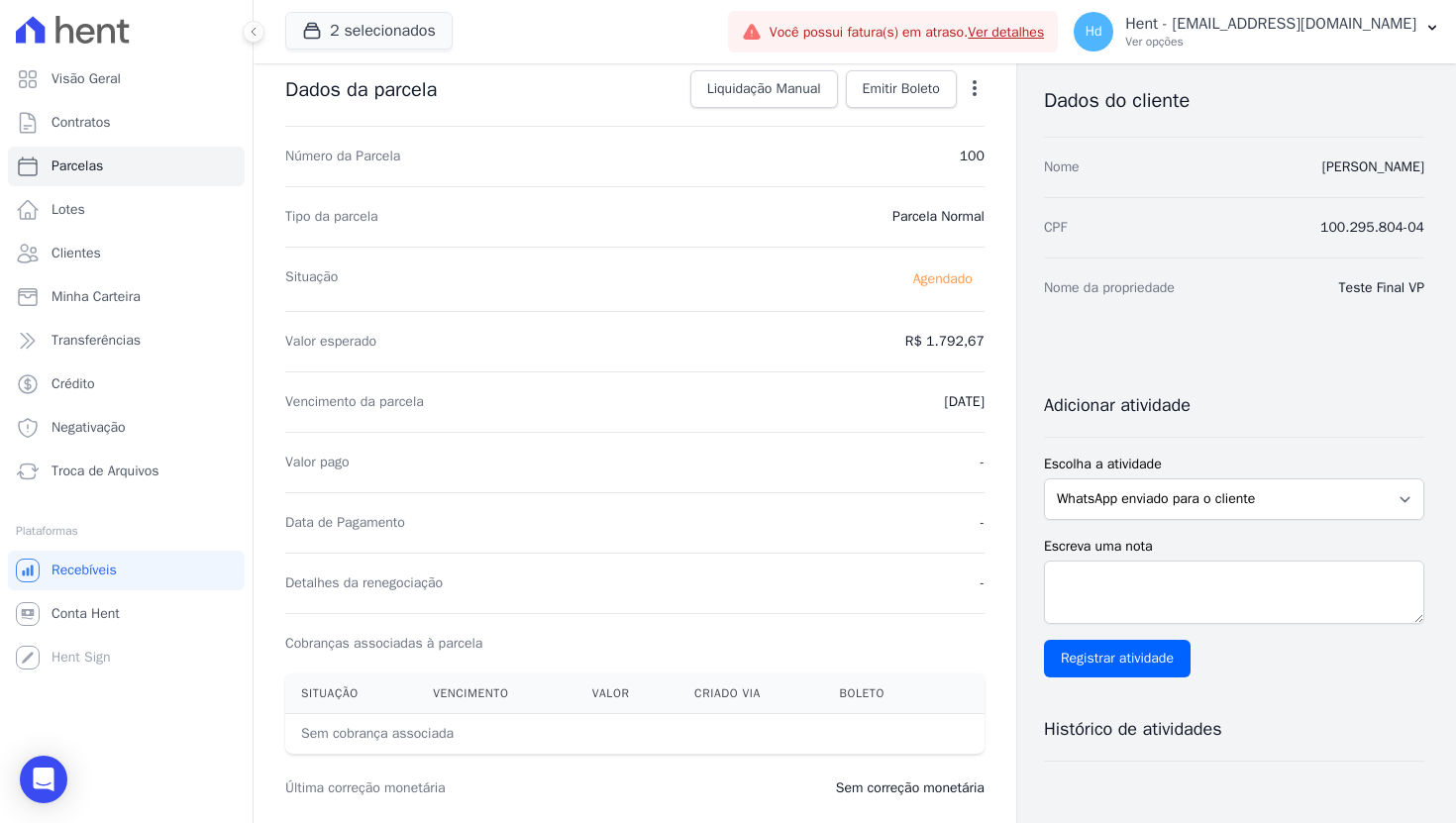 click 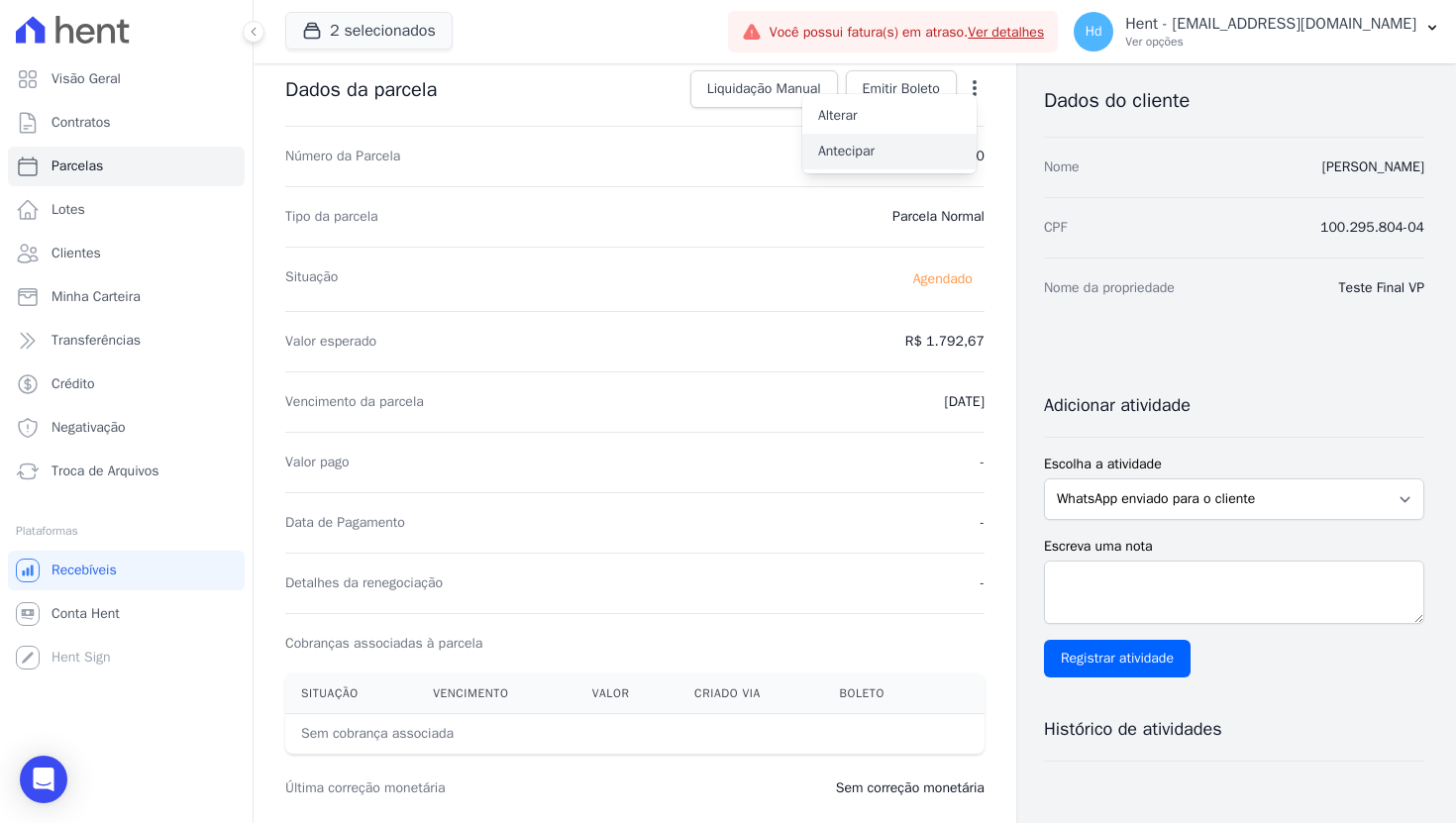 click on "Antecipar" at bounding box center (889, 152) 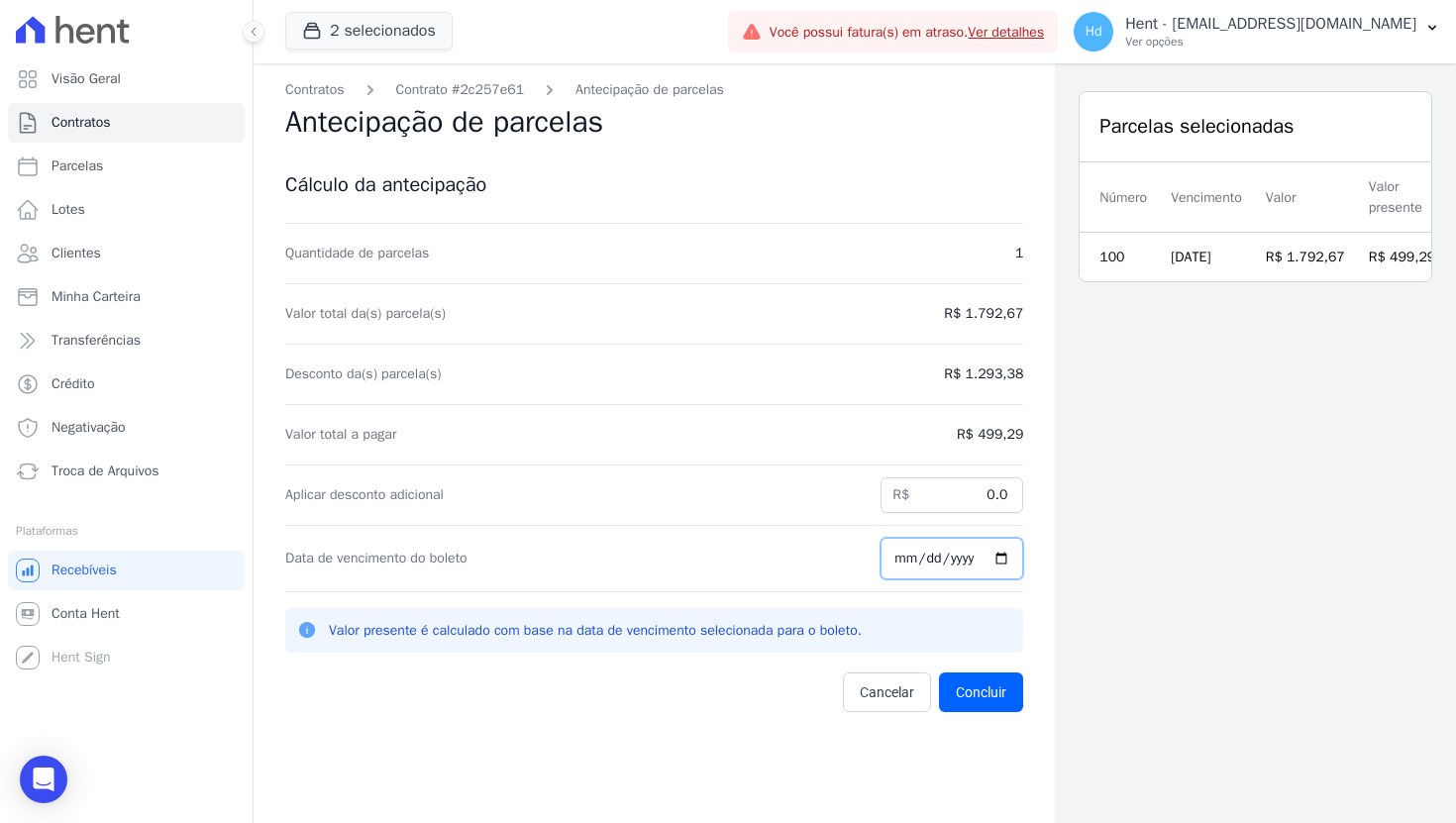 click on "[DATE]" at bounding box center (952, 559) 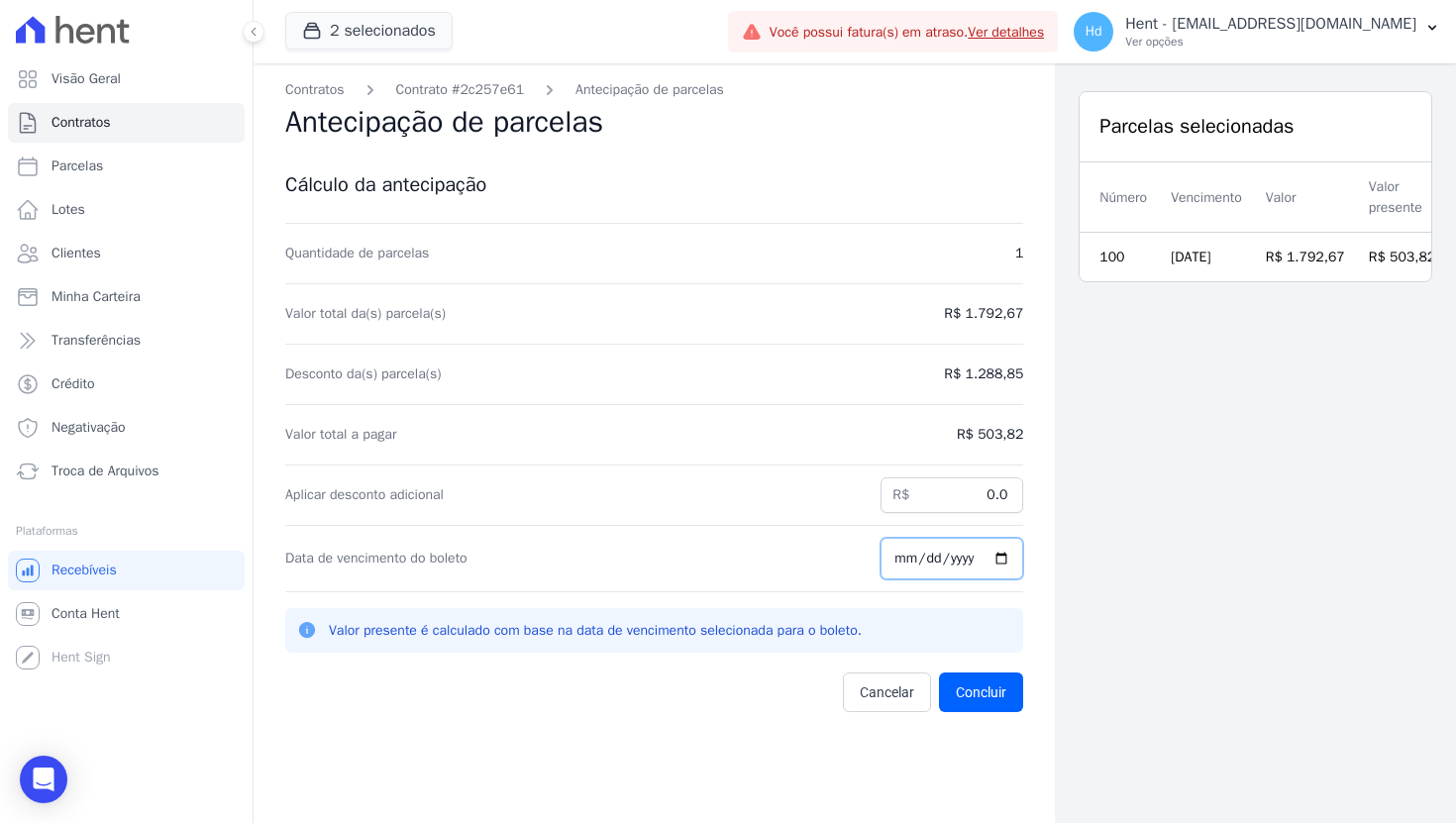 click on "[DATE]" at bounding box center [952, 559] 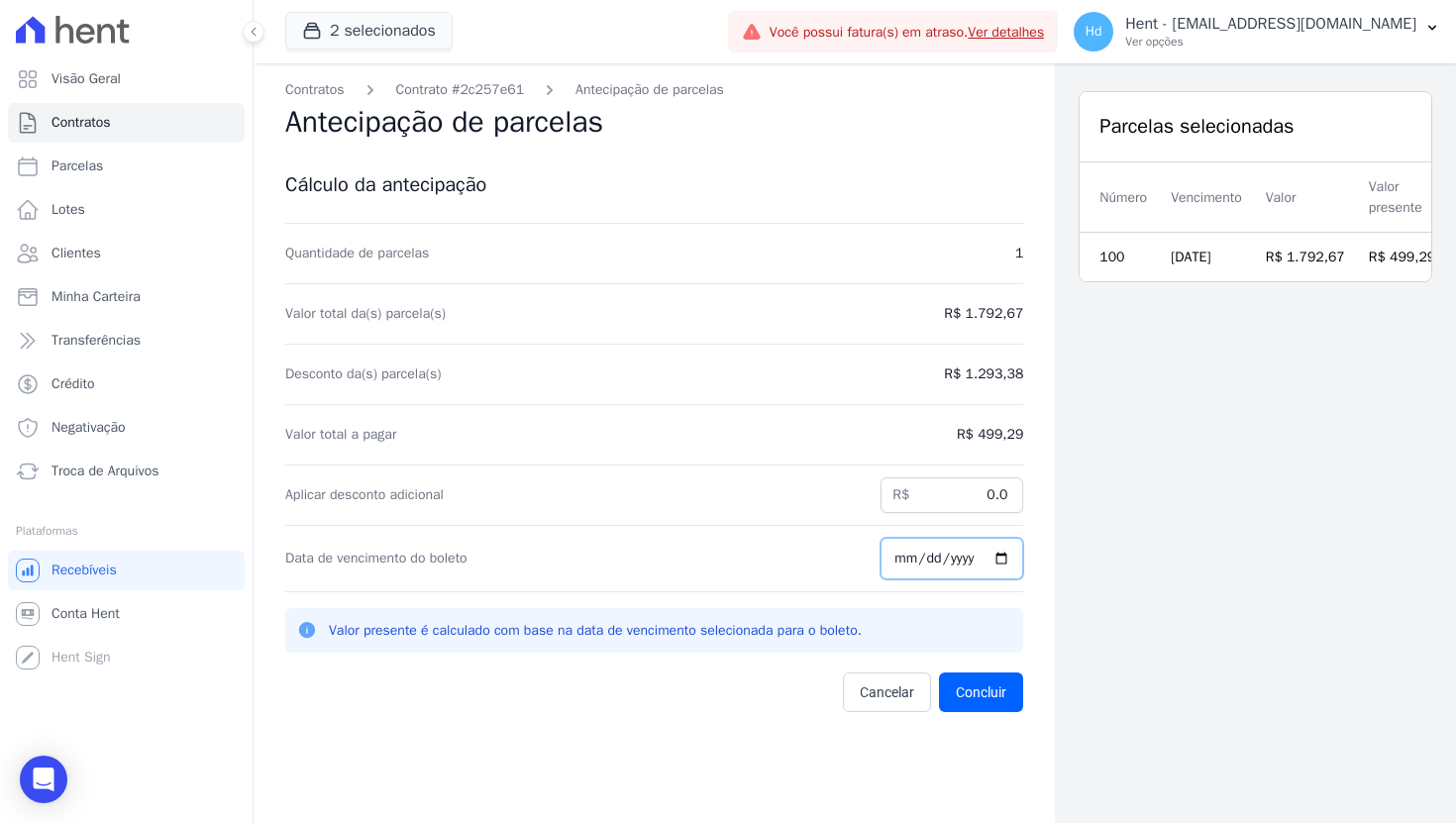 click on "[DATE]" at bounding box center [952, 559] 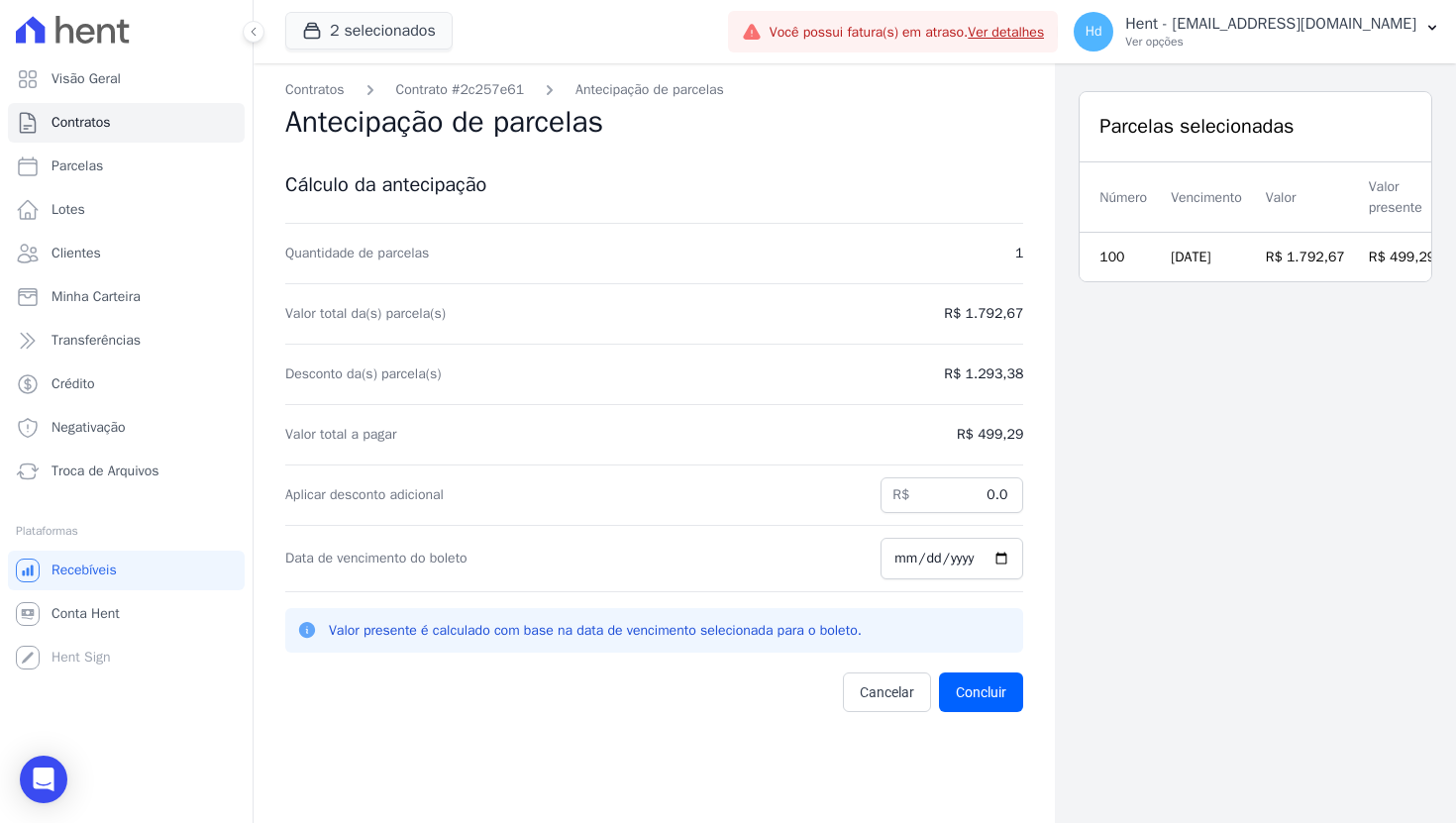 click on "Parcelas selecionadas
Número
Vencimento
Valor
Valor presente
100
[DATE]
R$ 1.792,67
R$ 499,29" at bounding box center (1255, 474) 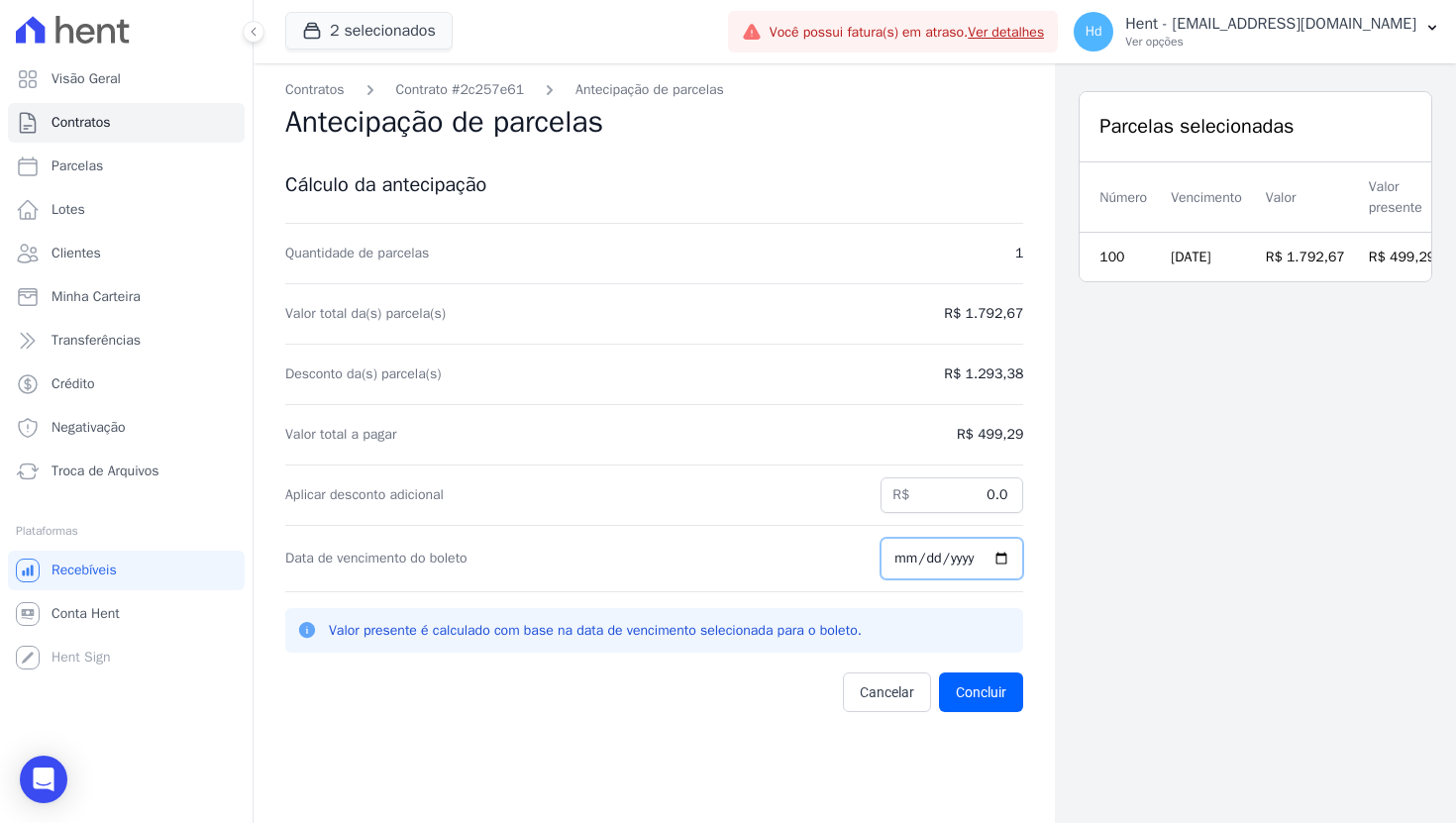 click on "[DATE]" at bounding box center [952, 559] 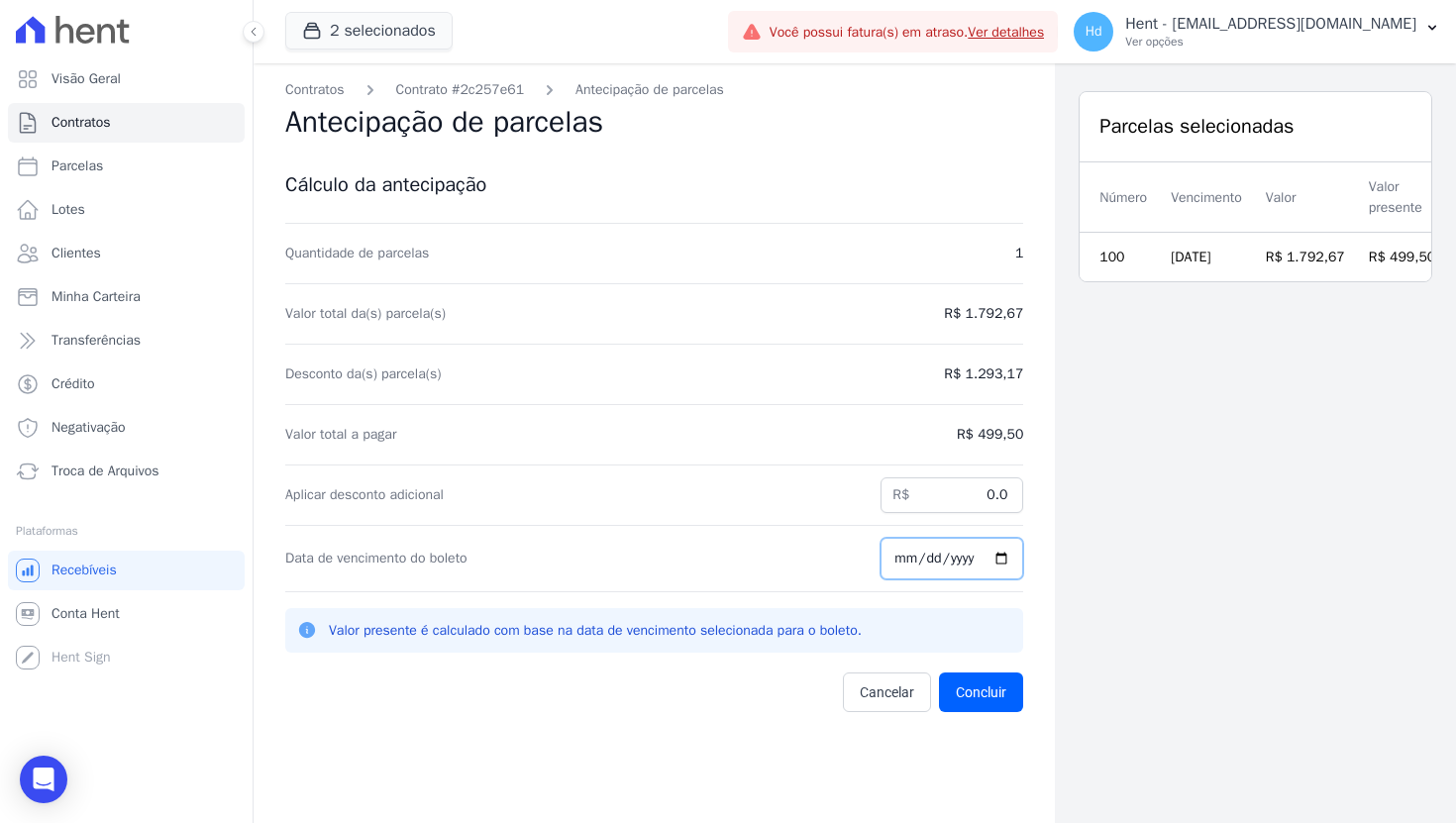 click on "[DATE]" at bounding box center (952, 559) 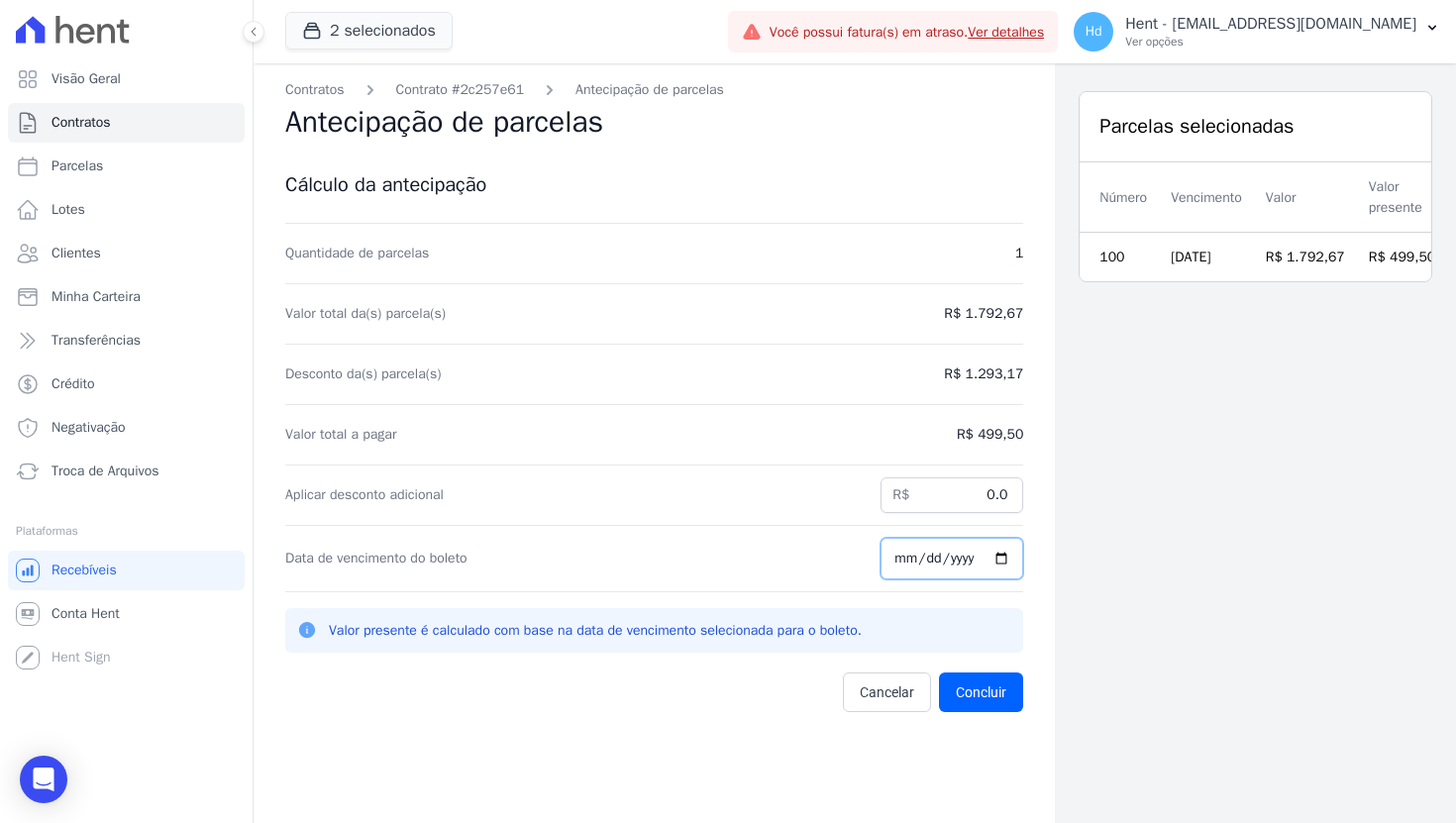 type on "[DATE]" 